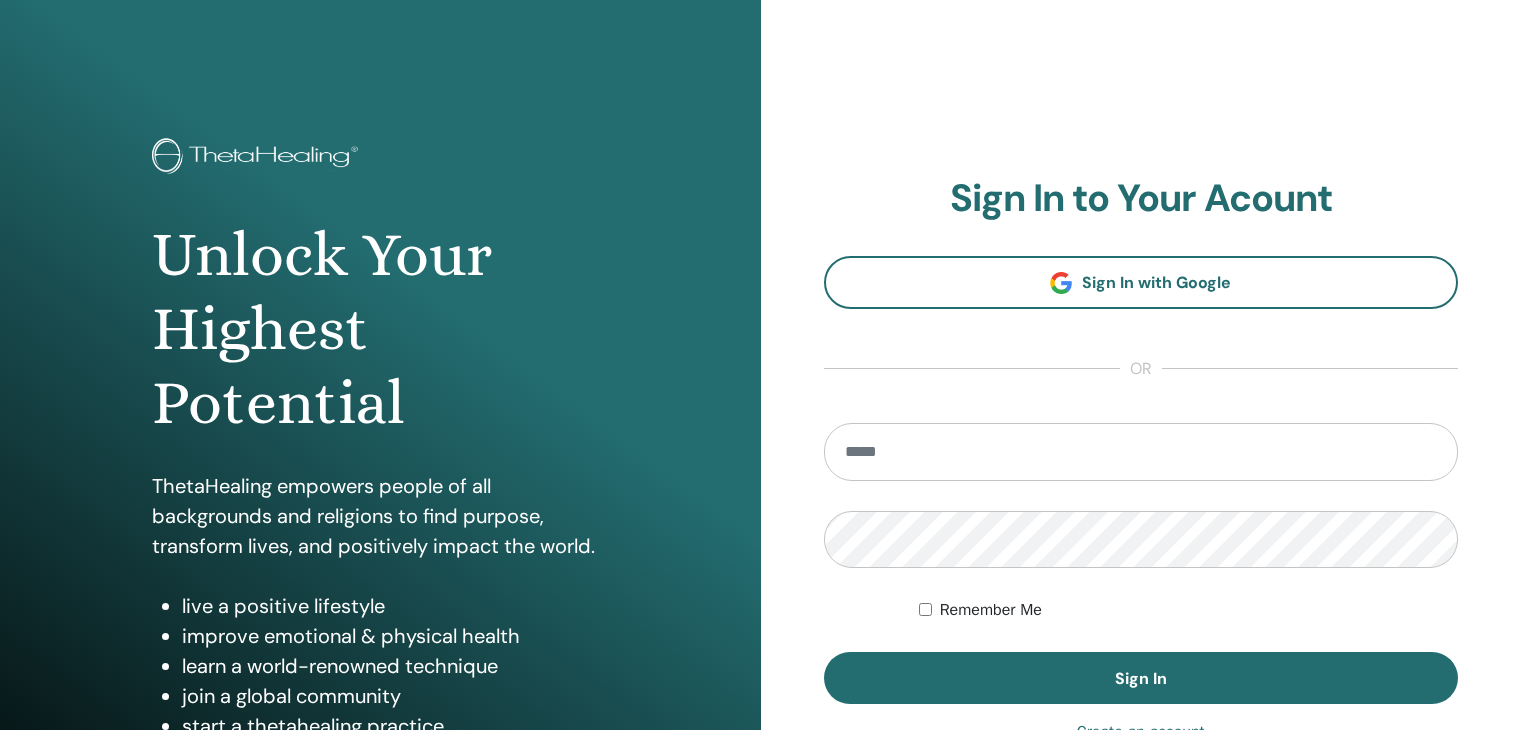 scroll, scrollTop: 0, scrollLeft: 0, axis: both 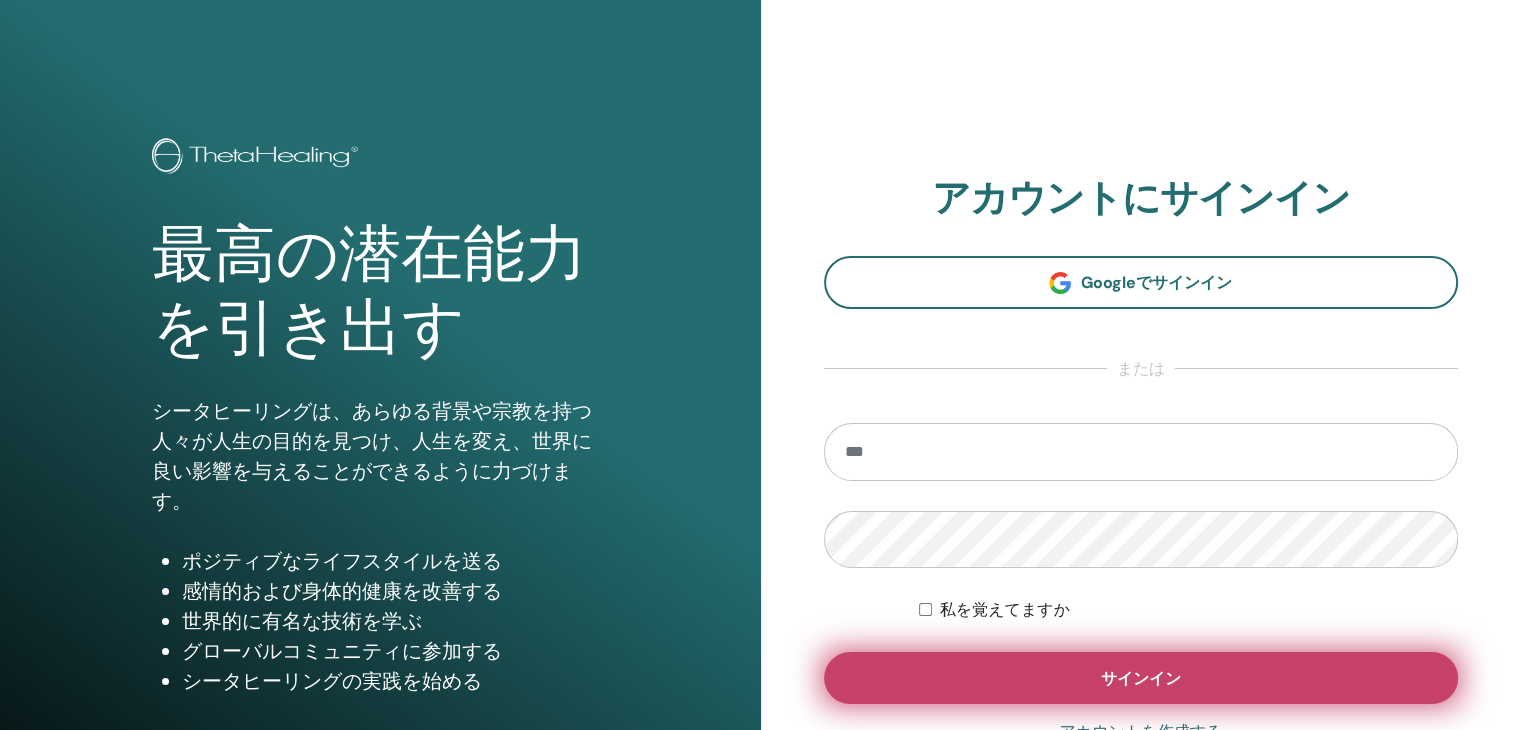 type on "**********" 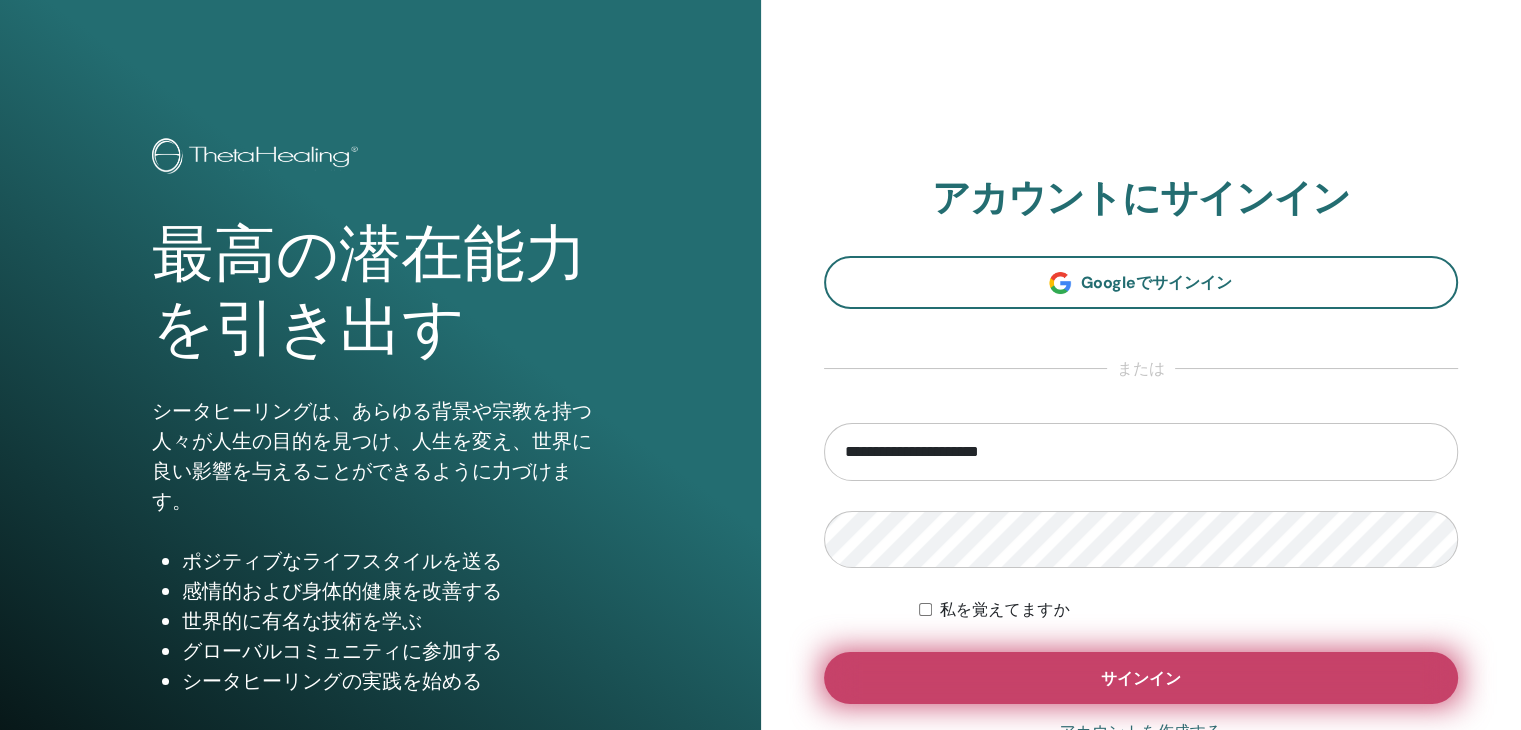 click on "サインイン" at bounding box center [1141, 678] 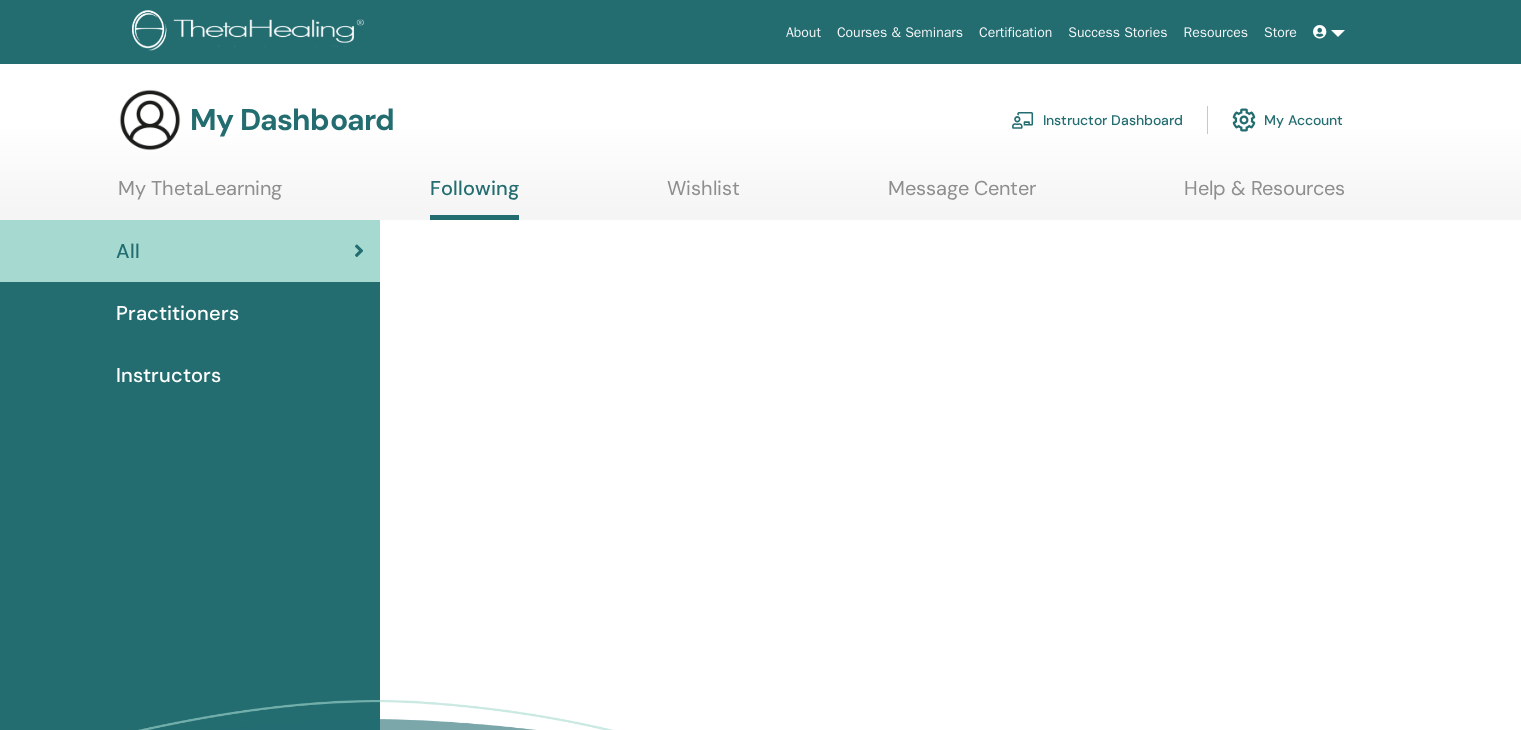 scroll, scrollTop: 0, scrollLeft: 0, axis: both 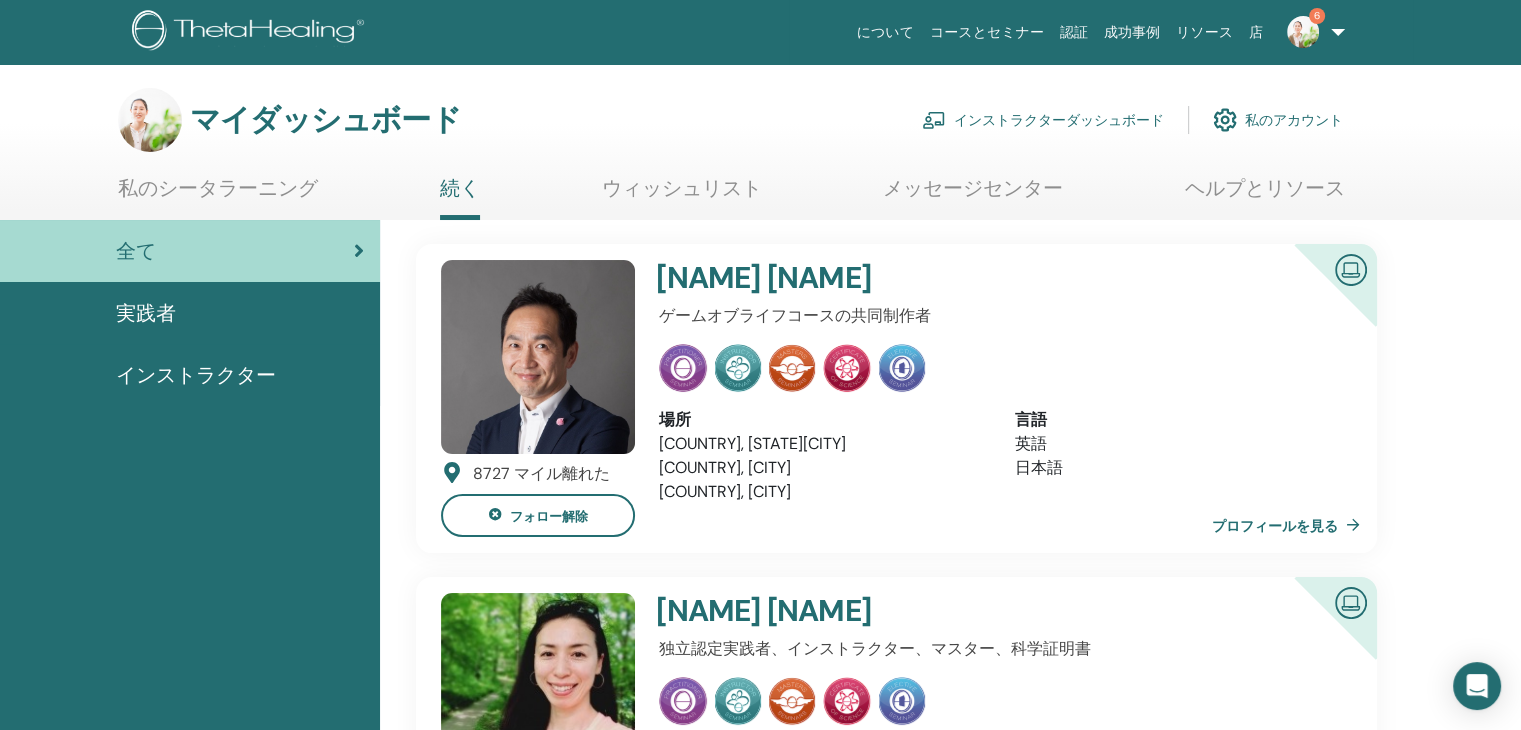 click on "インストラクターダッシュボード" at bounding box center (1059, 121) 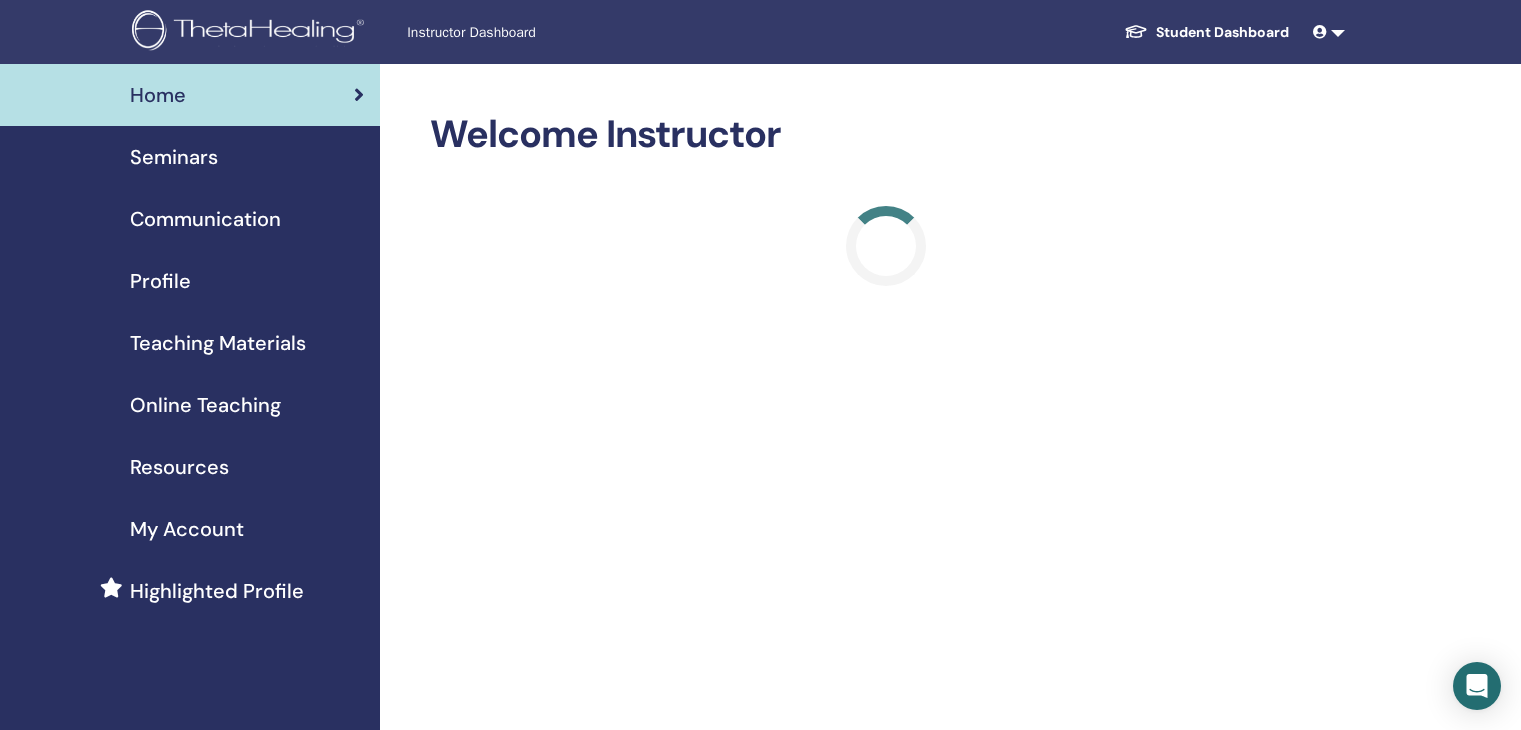 scroll, scrollTop: 0, scrollLeft: 0, axis: both 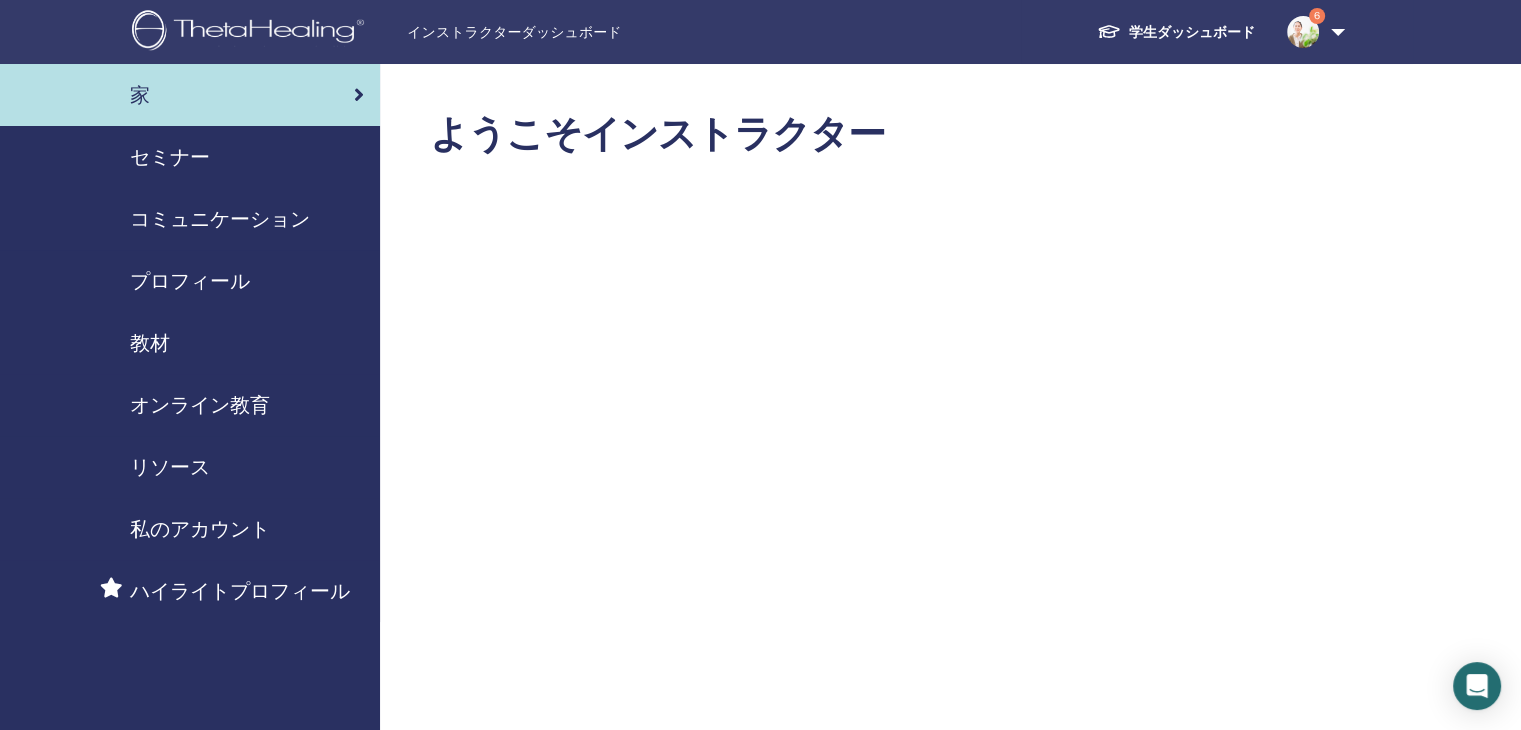 click on "セミナー" at bounding box center (190, 157) 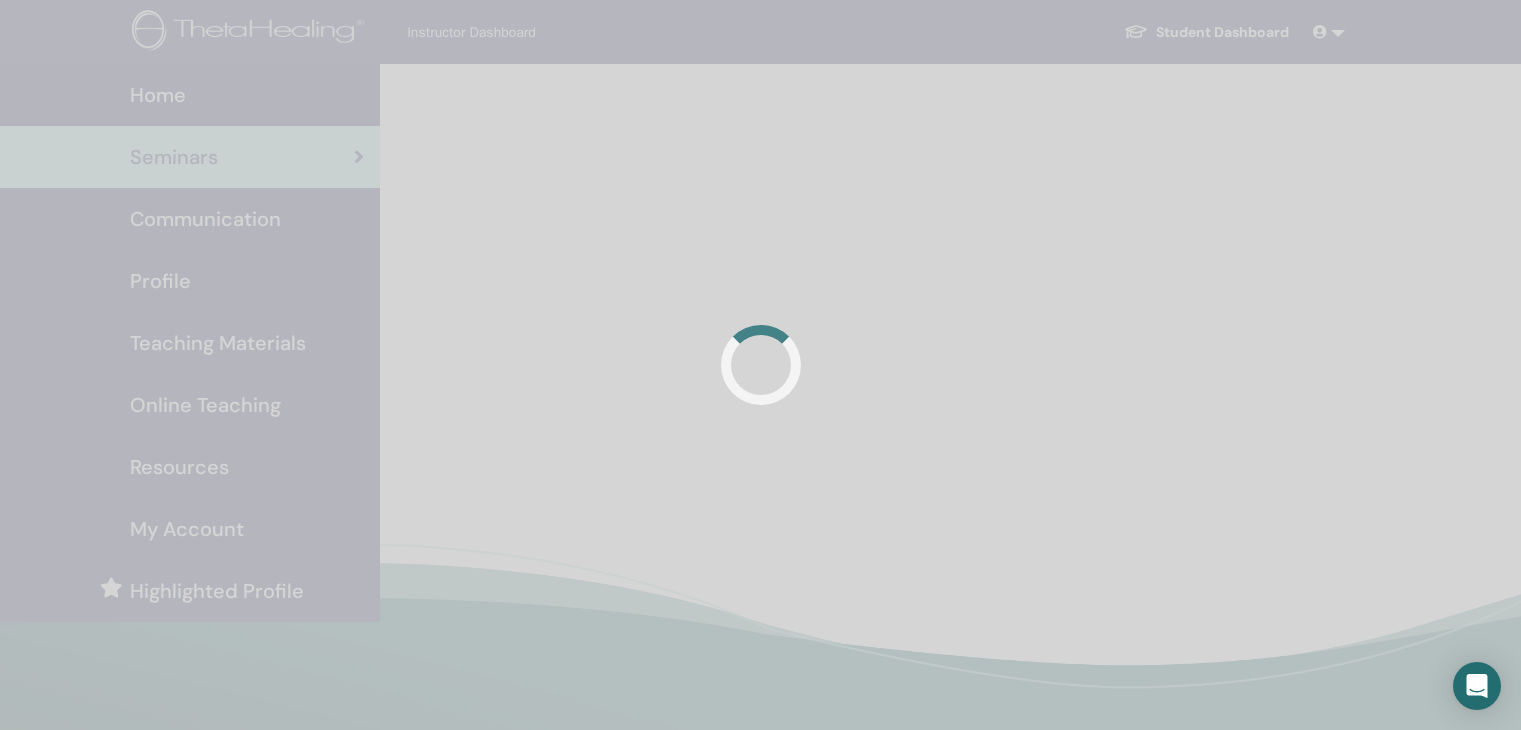 scroll, scrollTop: 0, scrollLeft: 0, axis: both 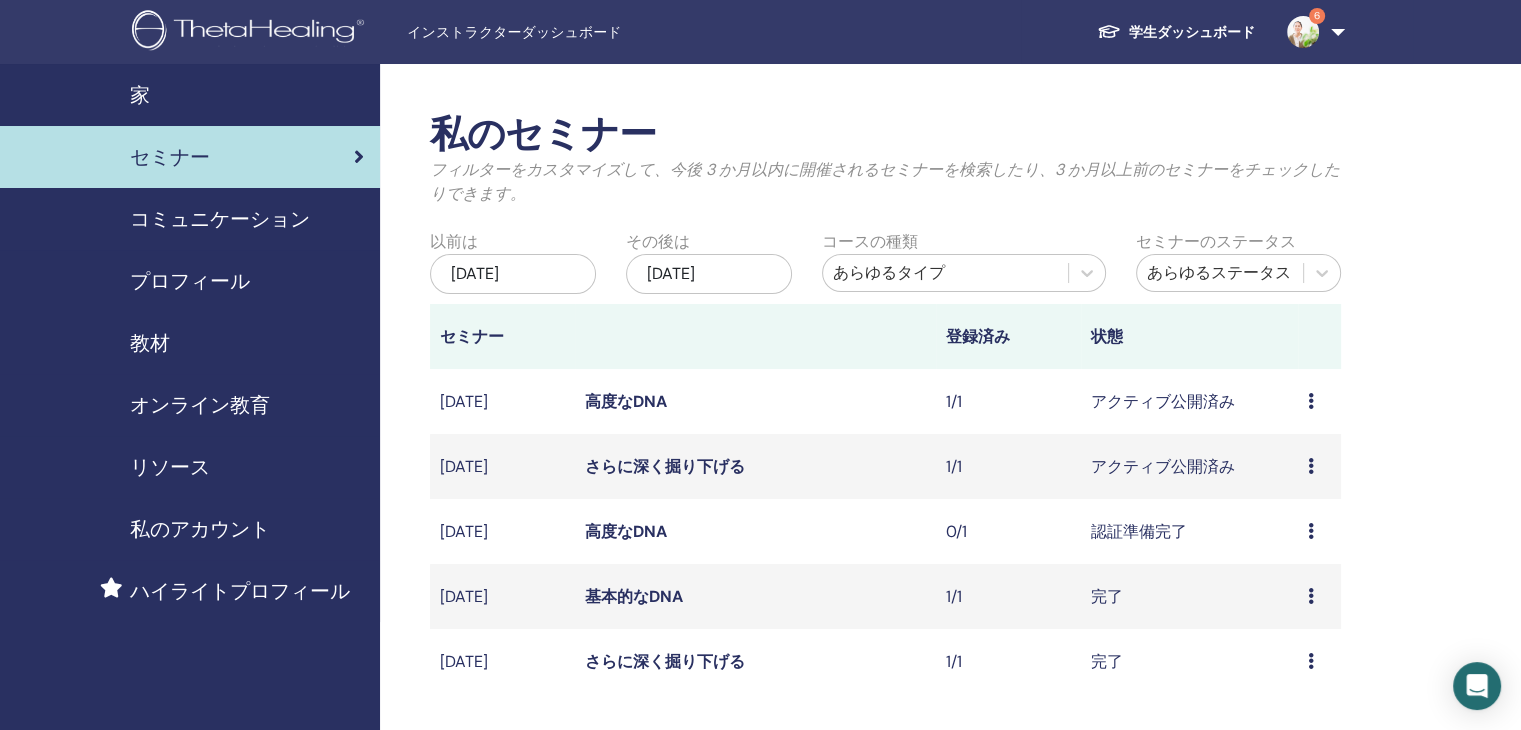 click at bounding box center (1311, 401) 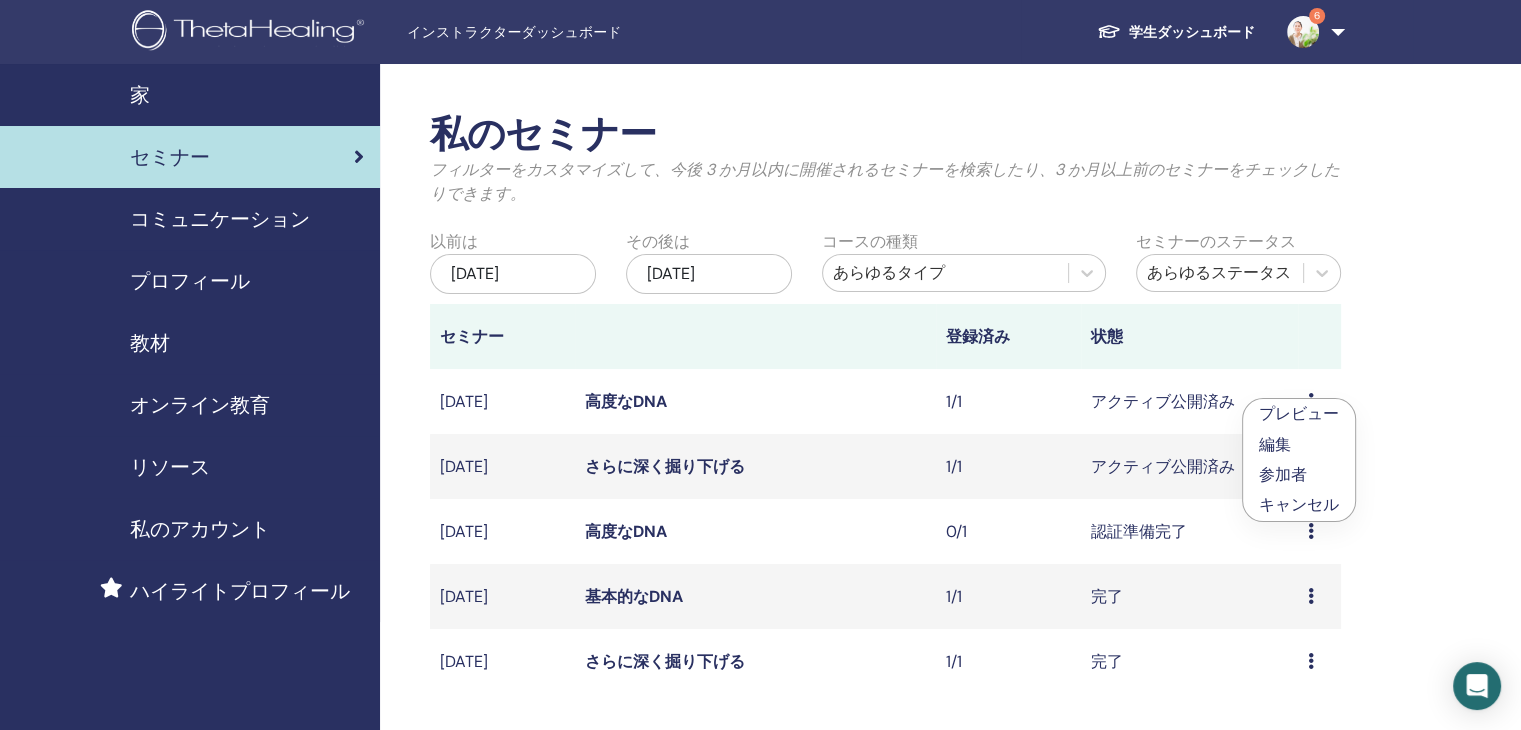 click on "参加者" at bounding box center (1299, 475) 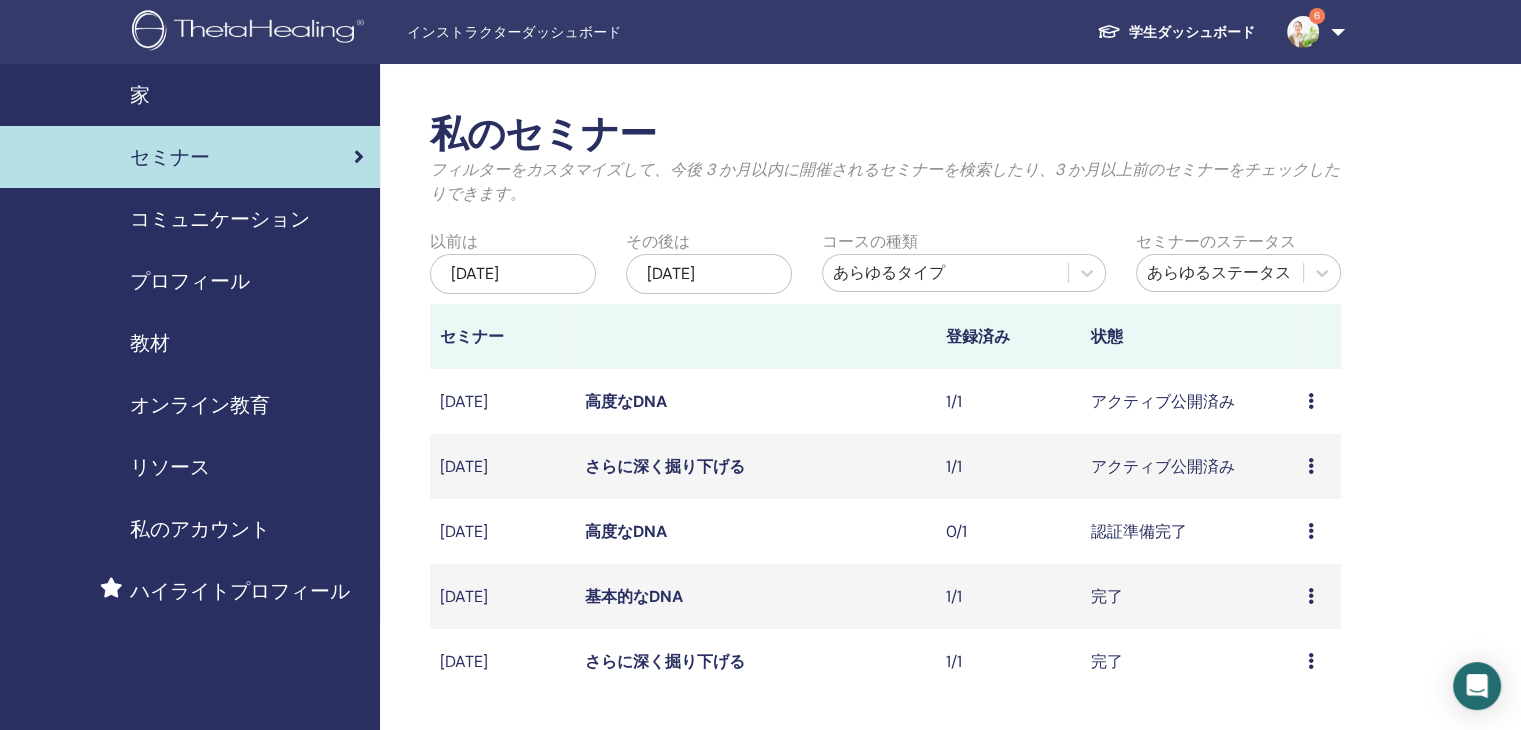click on "プレビュー 編集 参加者 キャンセル" at bounding box center (1319, 401) 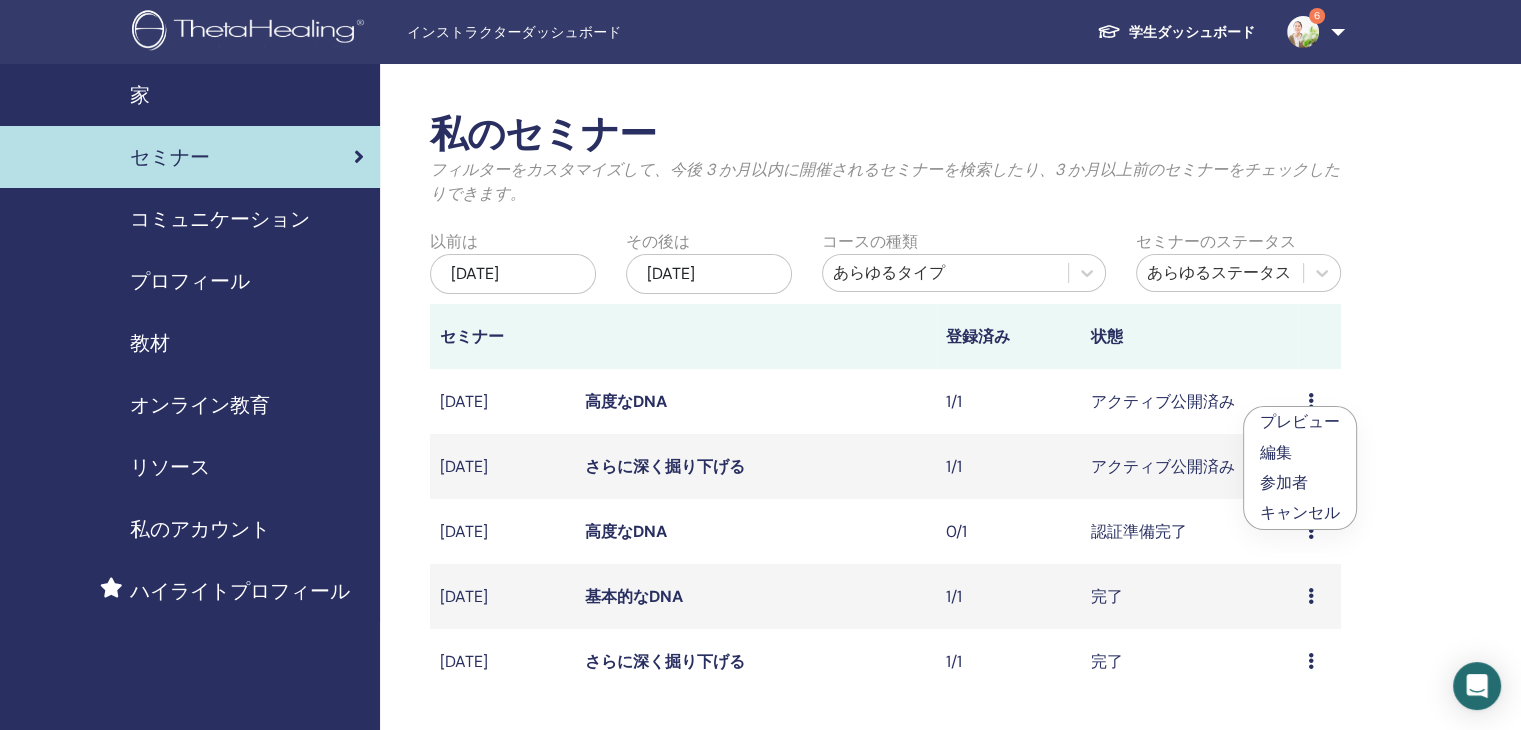 click on "参加者" at bounding box center (1284, 482) 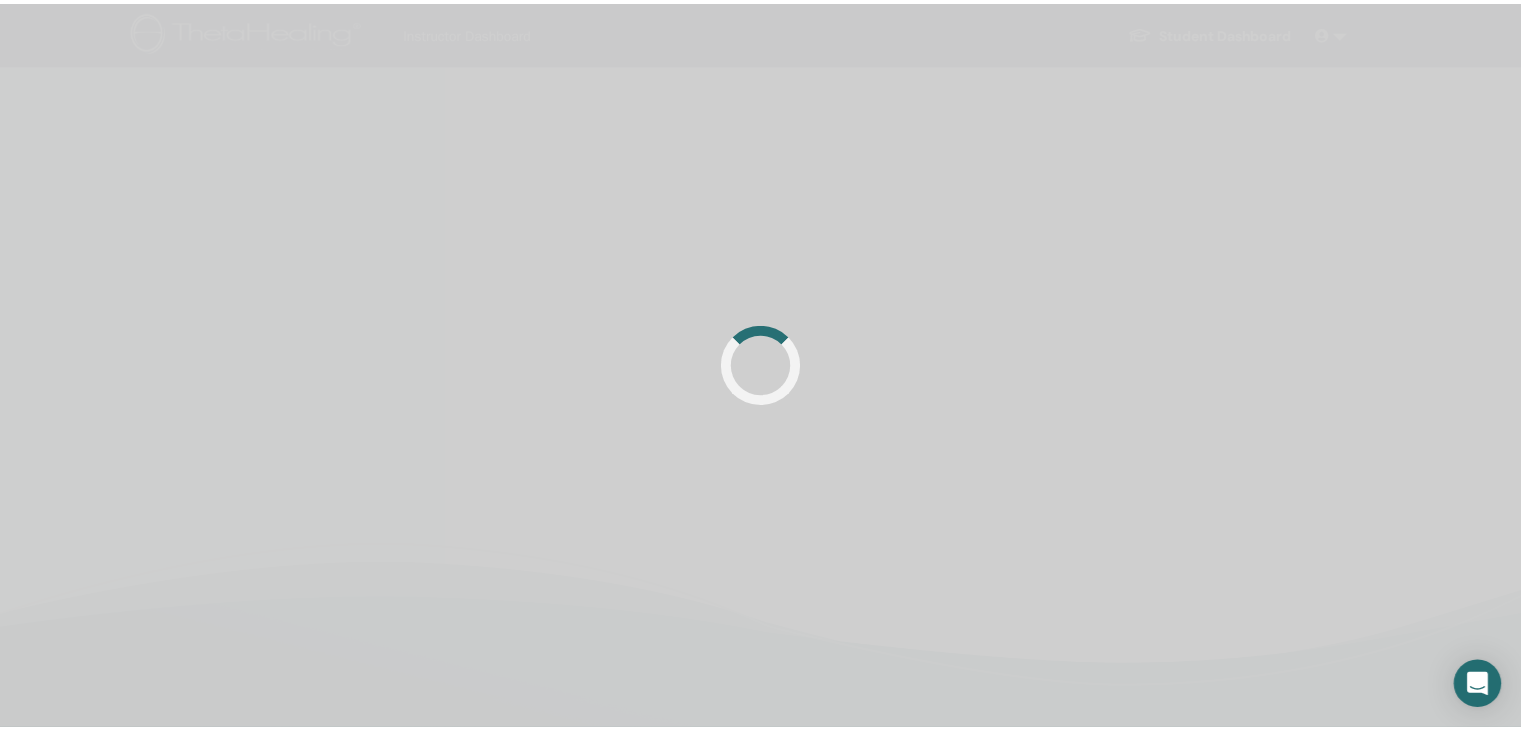 scroll, scrollTop: 0, scrollLeft: 0, axis: both 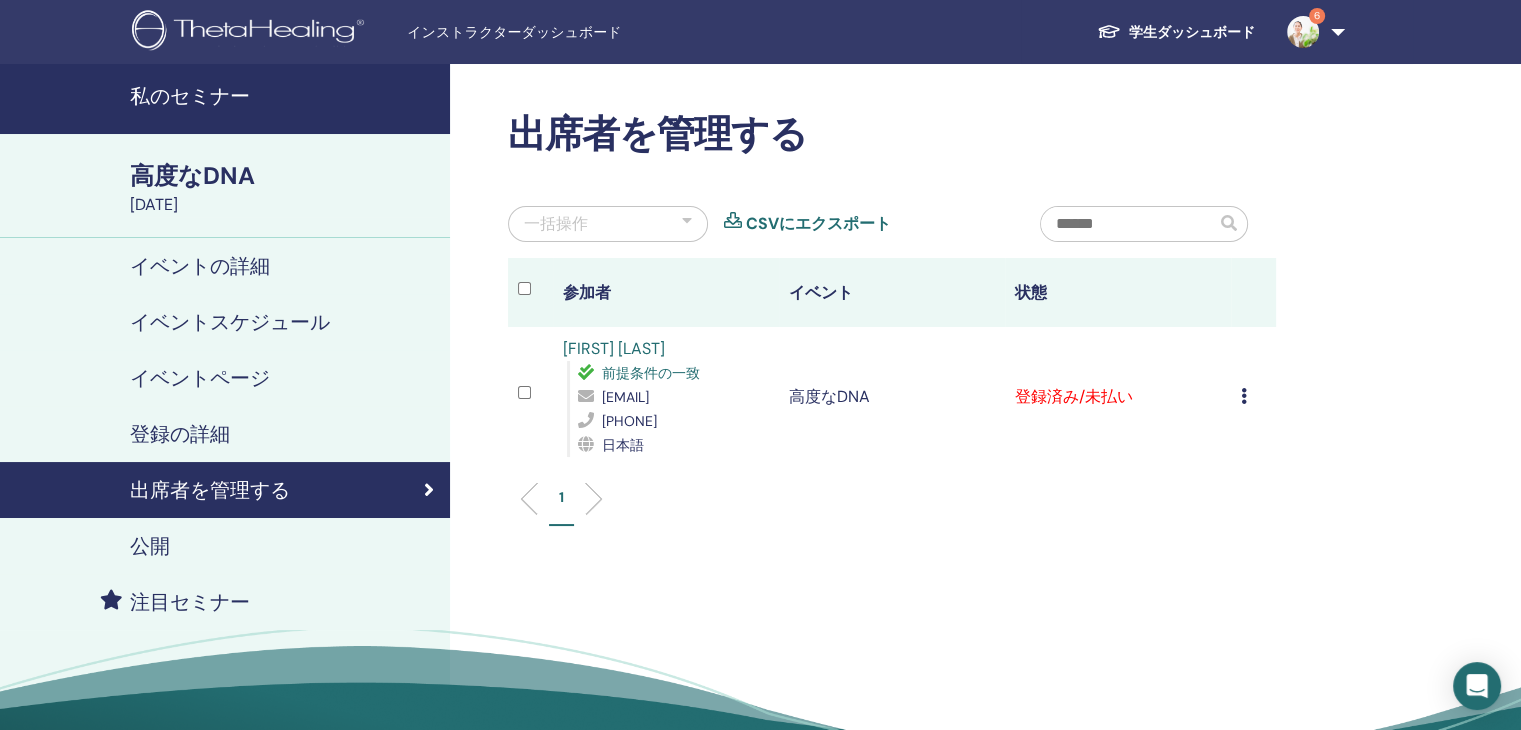click on "登録済み/未払い" at bounding box center [1118, 397] 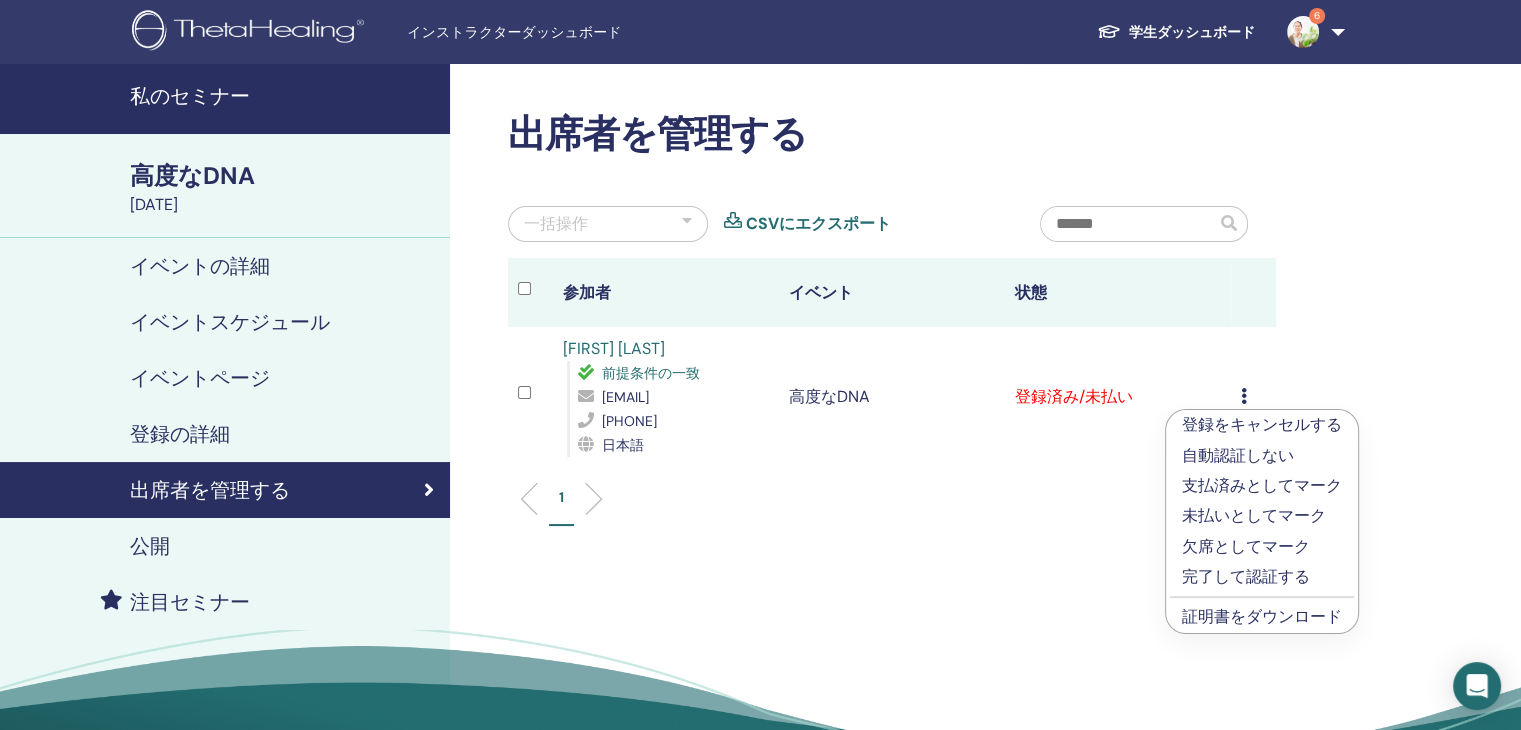 click on "証明書をダウンロード" at bounding box center (1262, 616) 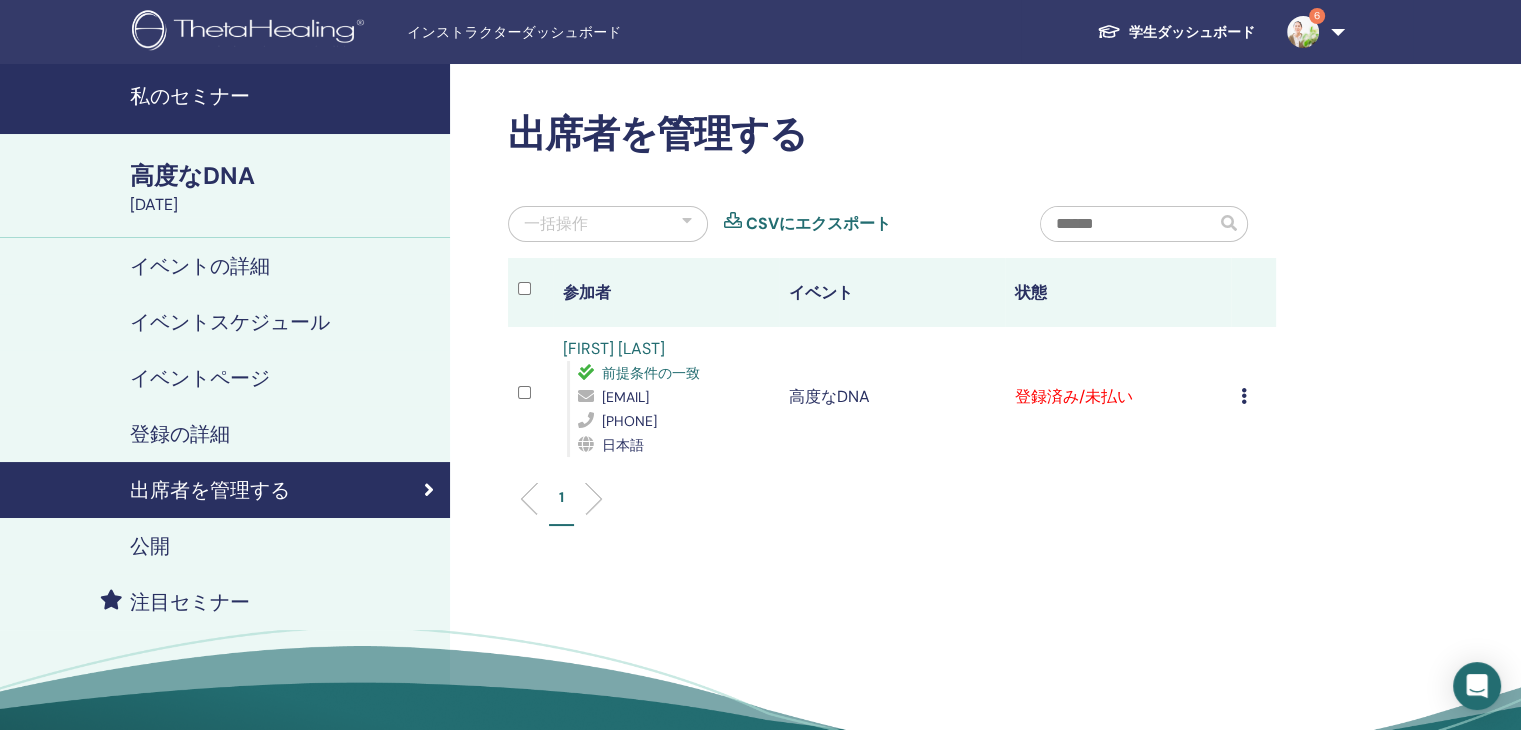 click on "登録をキャンセルする 自動認証しない 支払済みとしてマーク 未払いとしてマーク 欠席としてマーク 完了して認証する 証明書をダウンロード" at bounding box center (1253, 397) 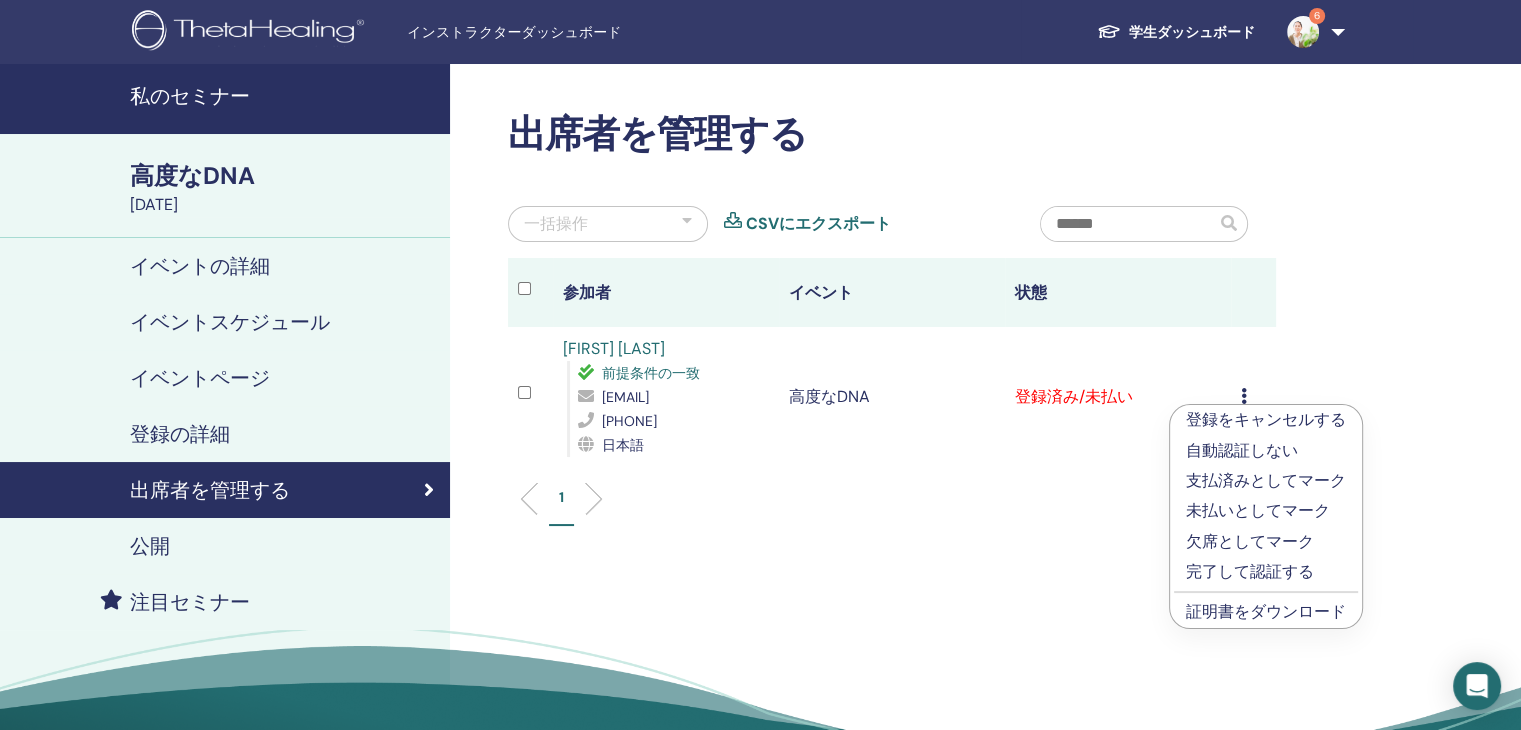 click on "支払済みとしてマーク" at bounding box center [1266, 480] 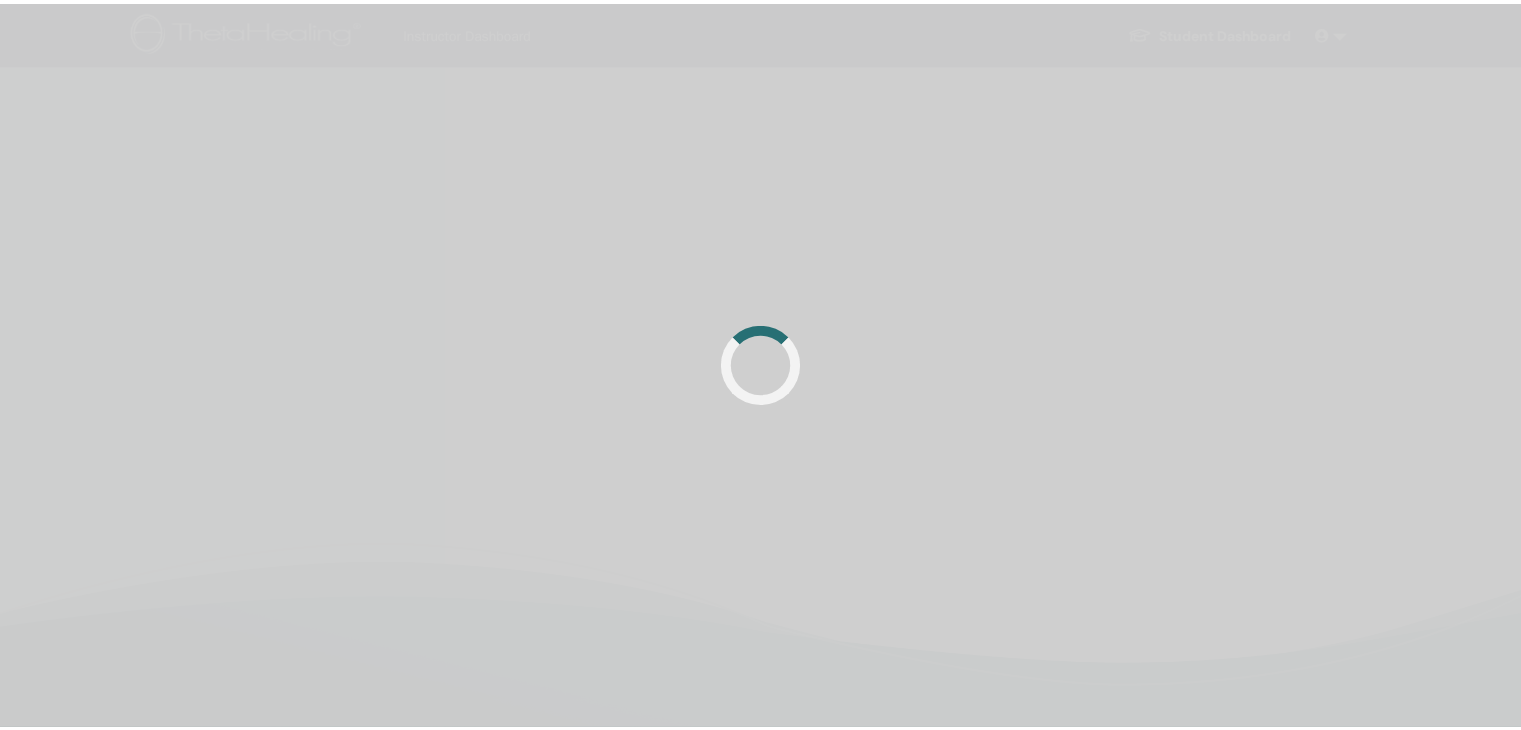 scroll, scrollTop: 0, scrollLeft: 0, axis: both 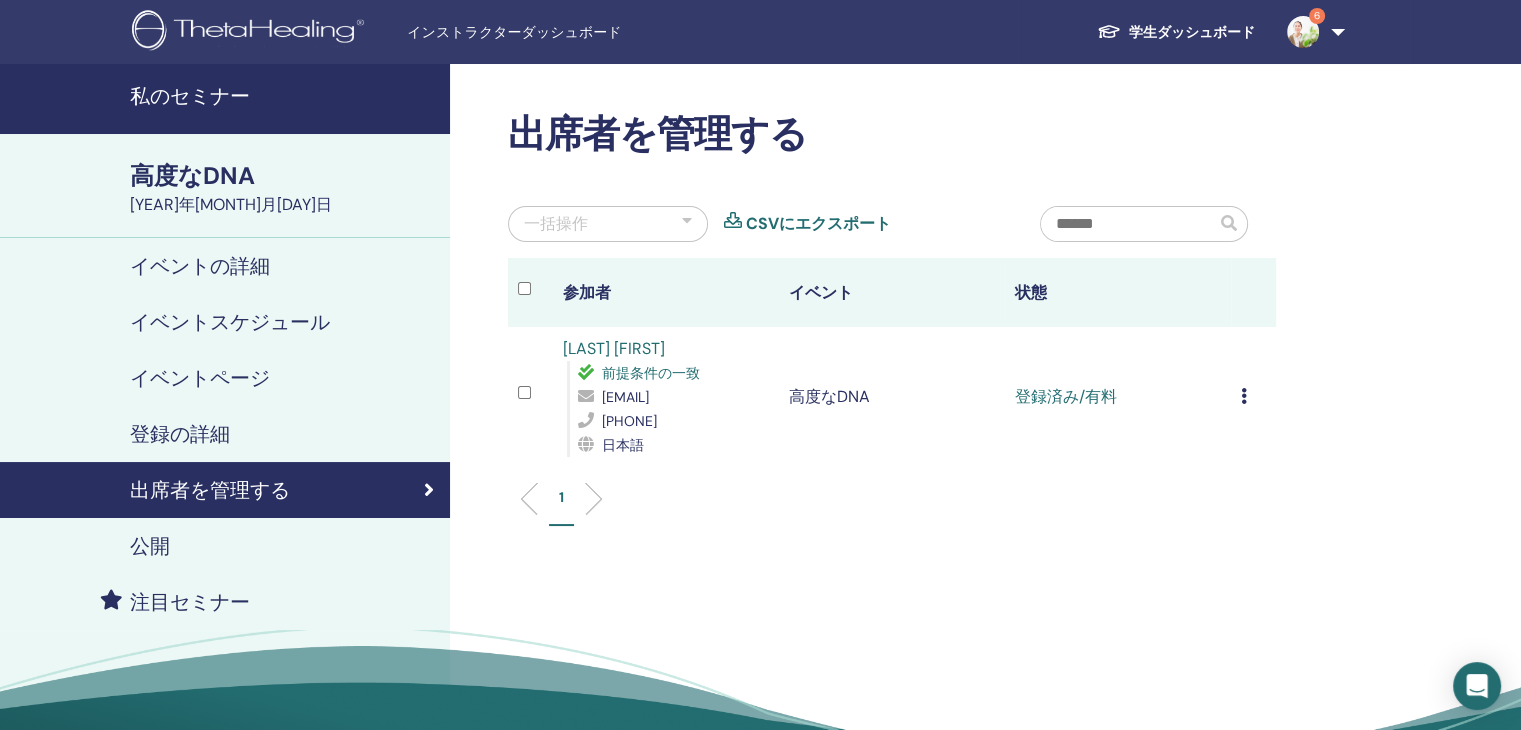 click on "1" at bounding box center (892, 506) 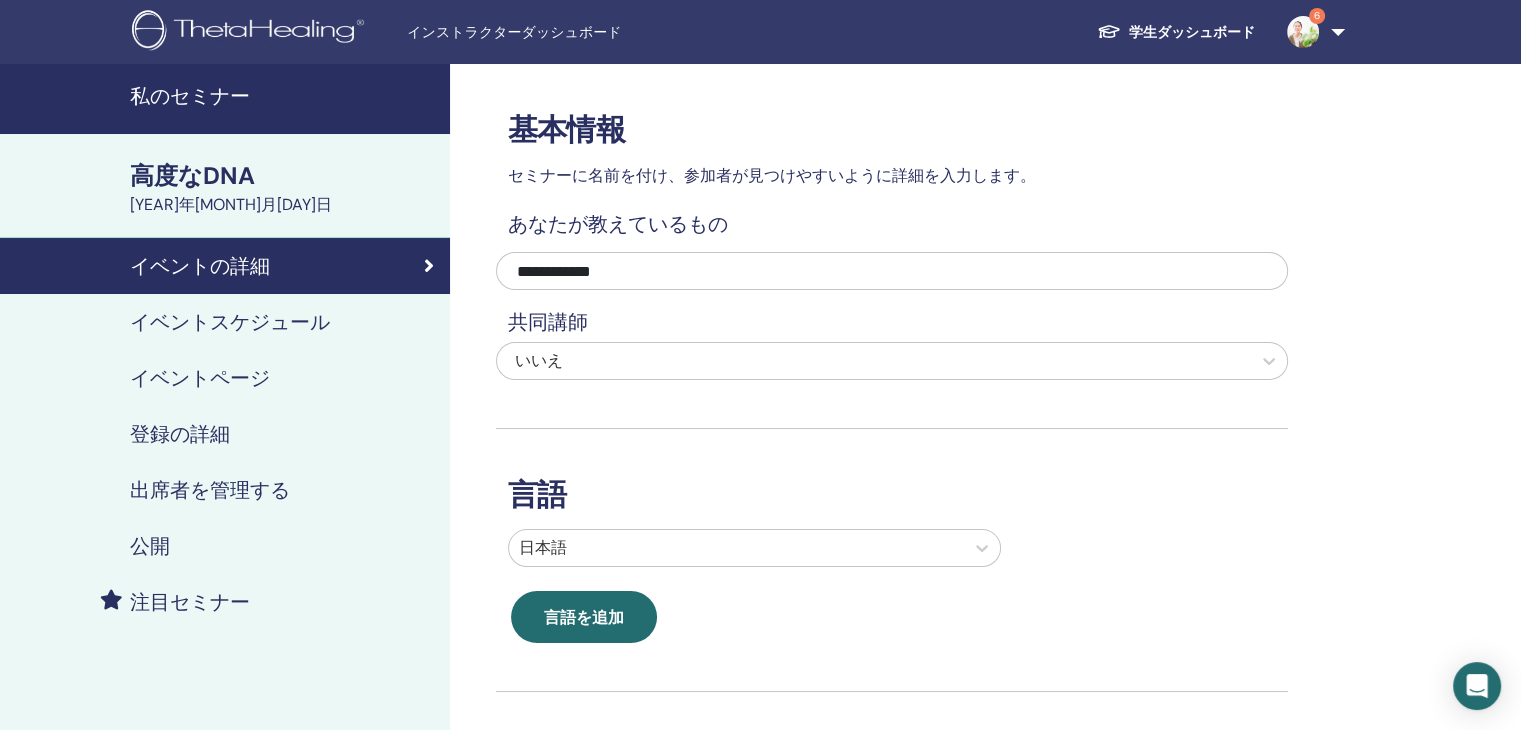 click on "私のセミナー" at bounding box center [190, 96] 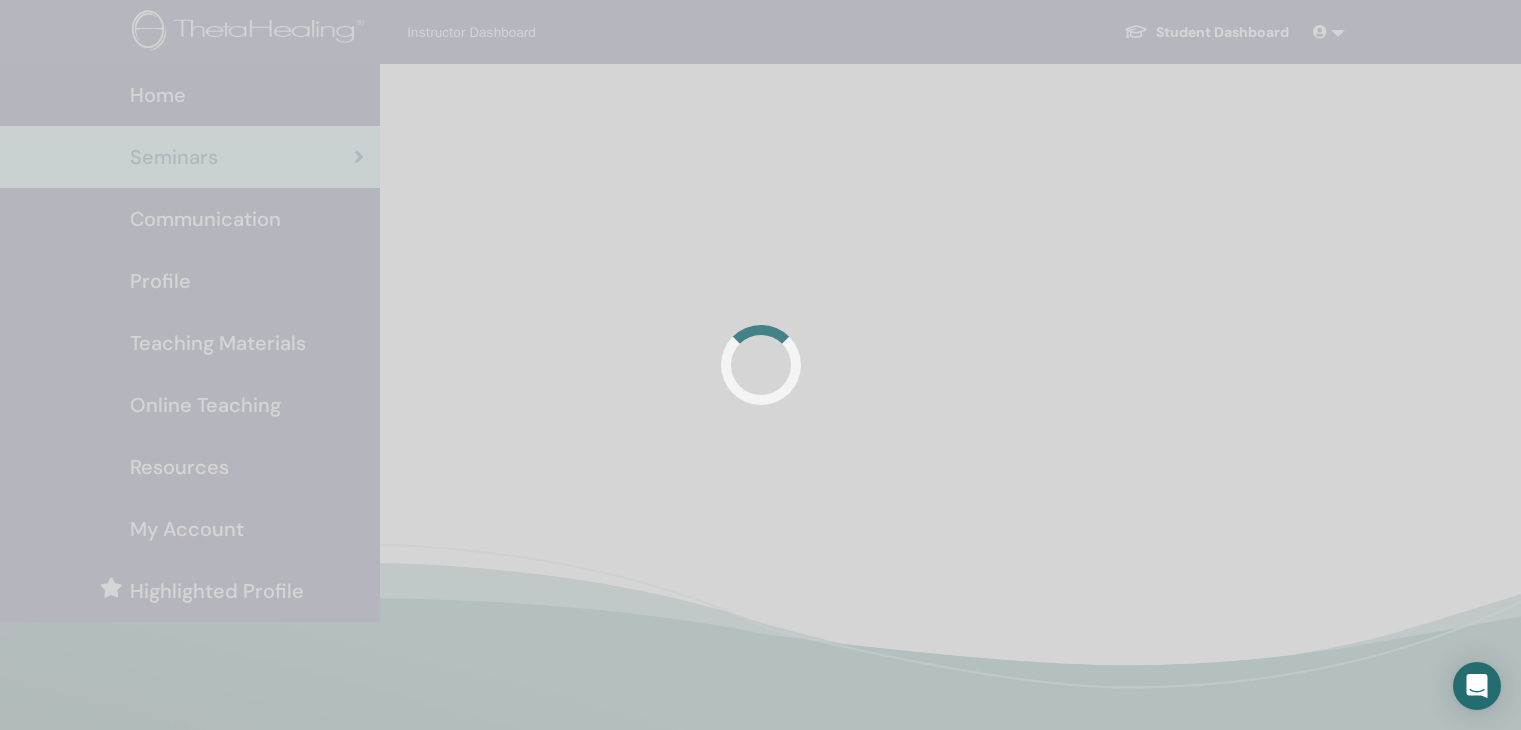 scroll, scrollTop: 0, scrollLeft: 0, axis: both 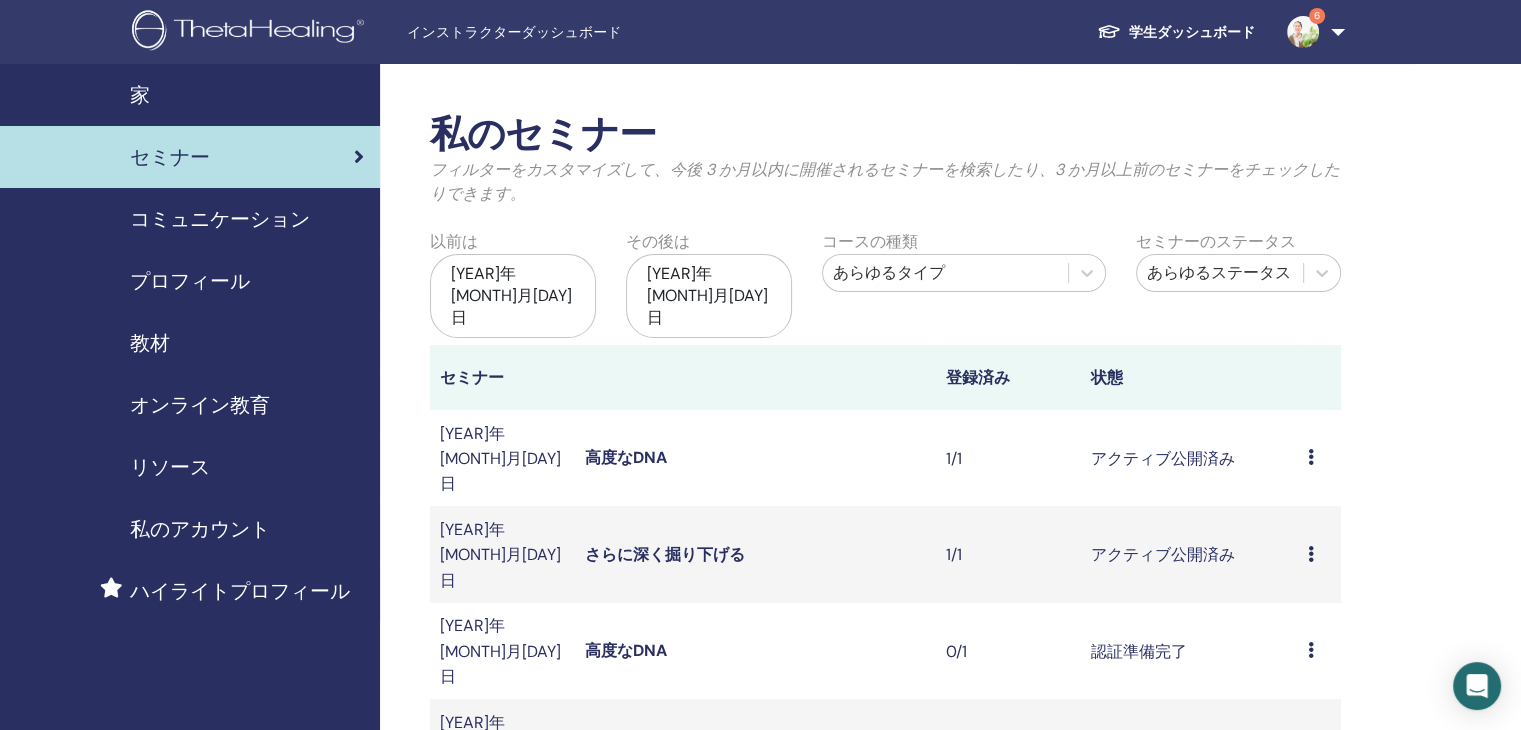 click at bounding box center [1311, 554] 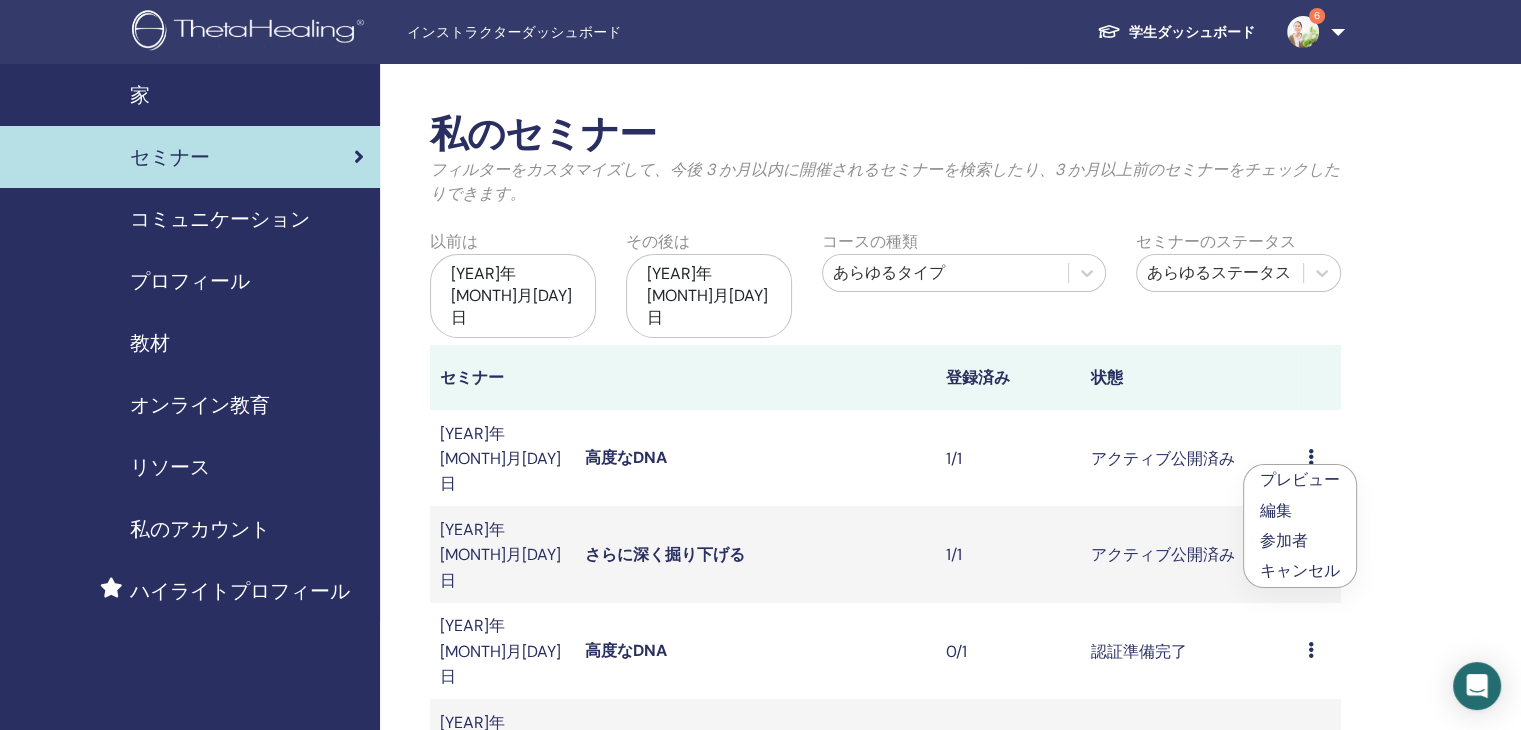 click on "参加者" at bounding box center [1284, 540] 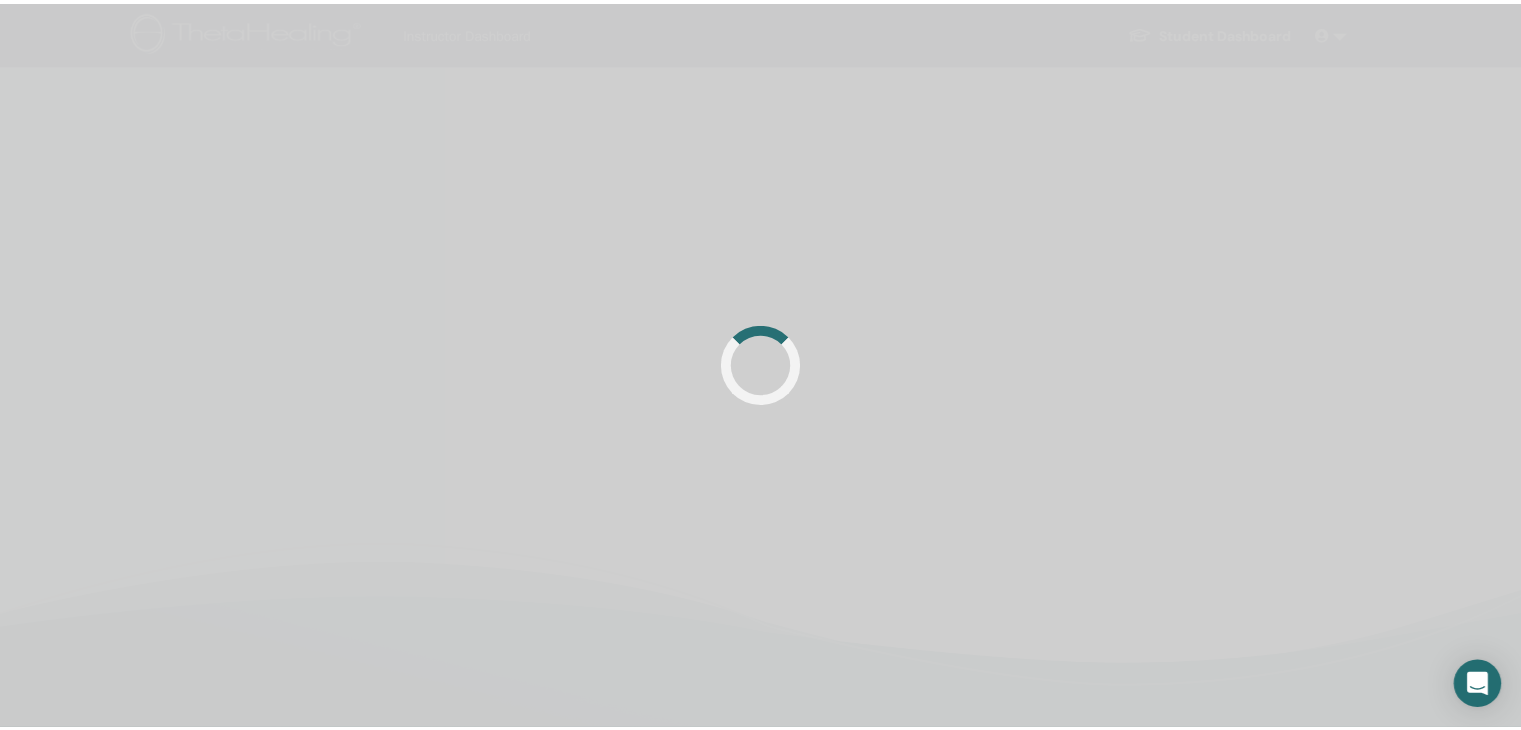 scroll, scrollTop: 0, scrollLeft: 0, axis: both 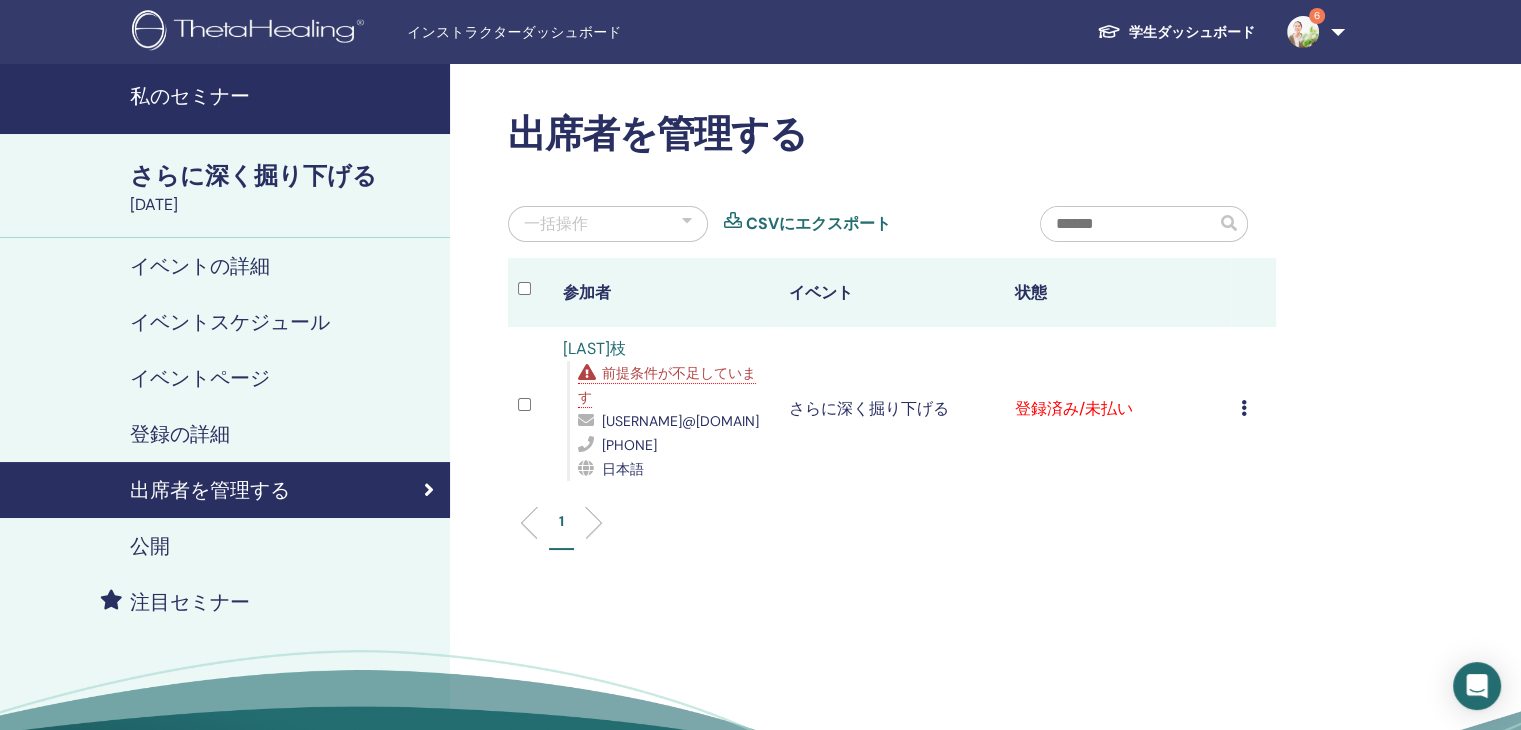 click on "登録済み/未払い" at bounding box center [1118, 409] 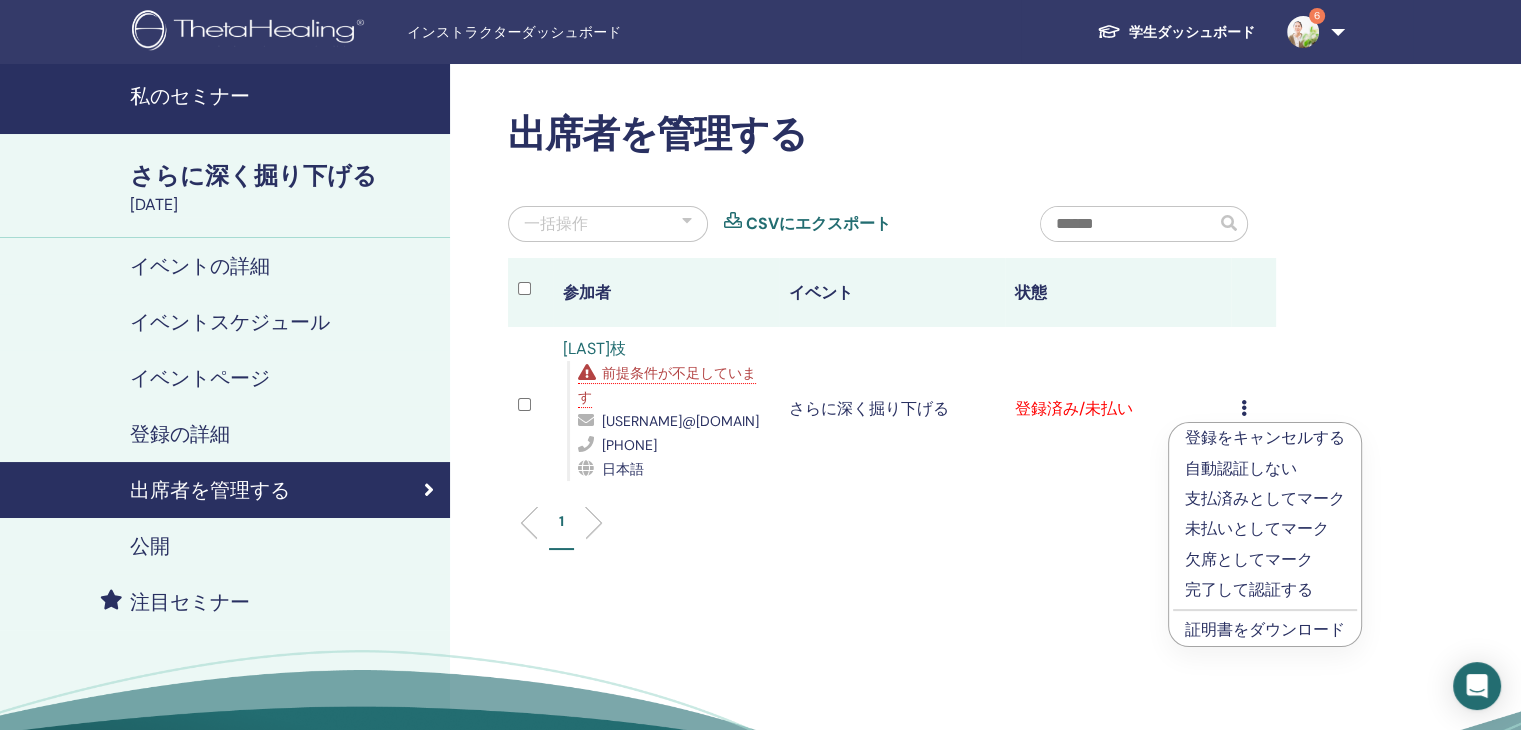 click on "支払済みとしてマーク" at bounding box center [1265, 498] 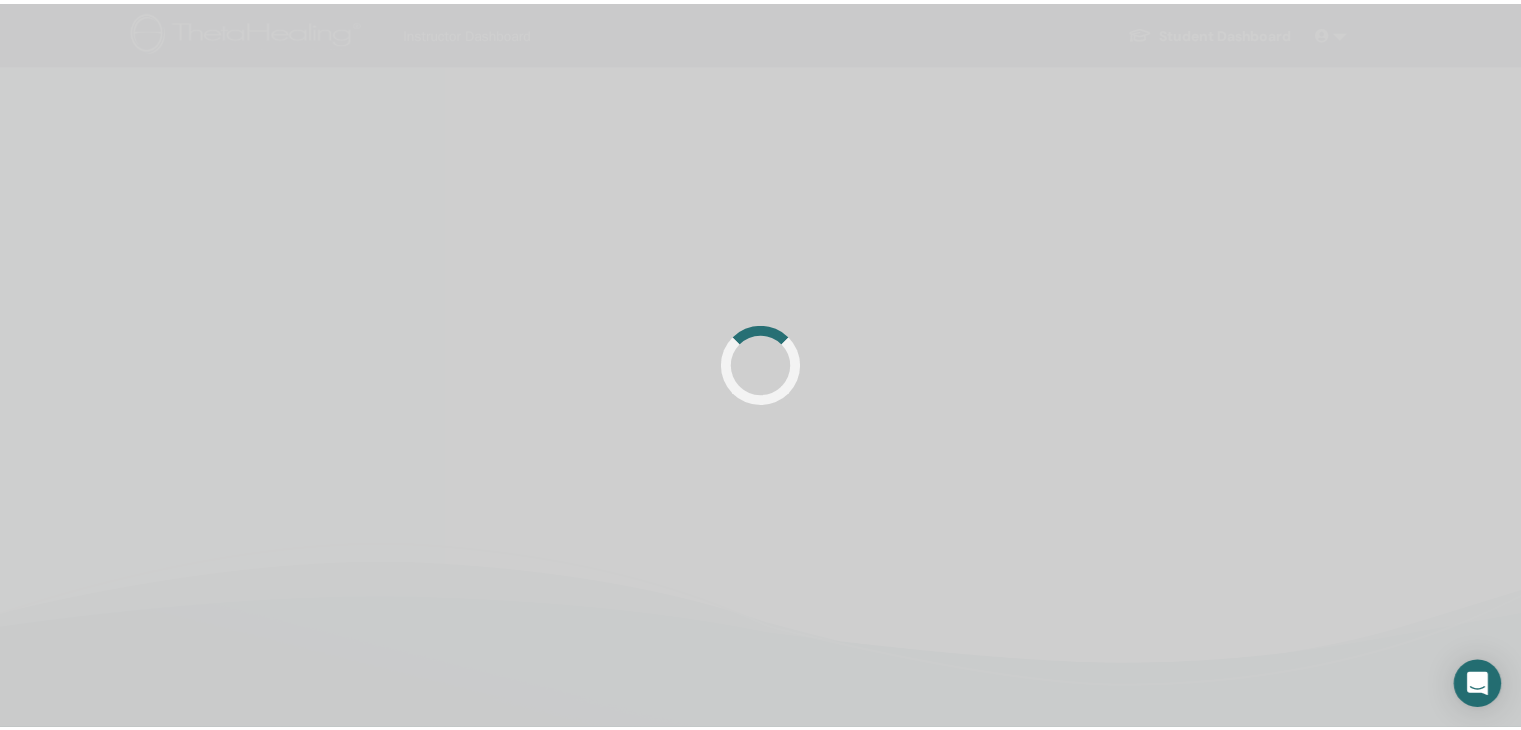scroll, scrollTop: 0, scrollLeft: 0, axis: both 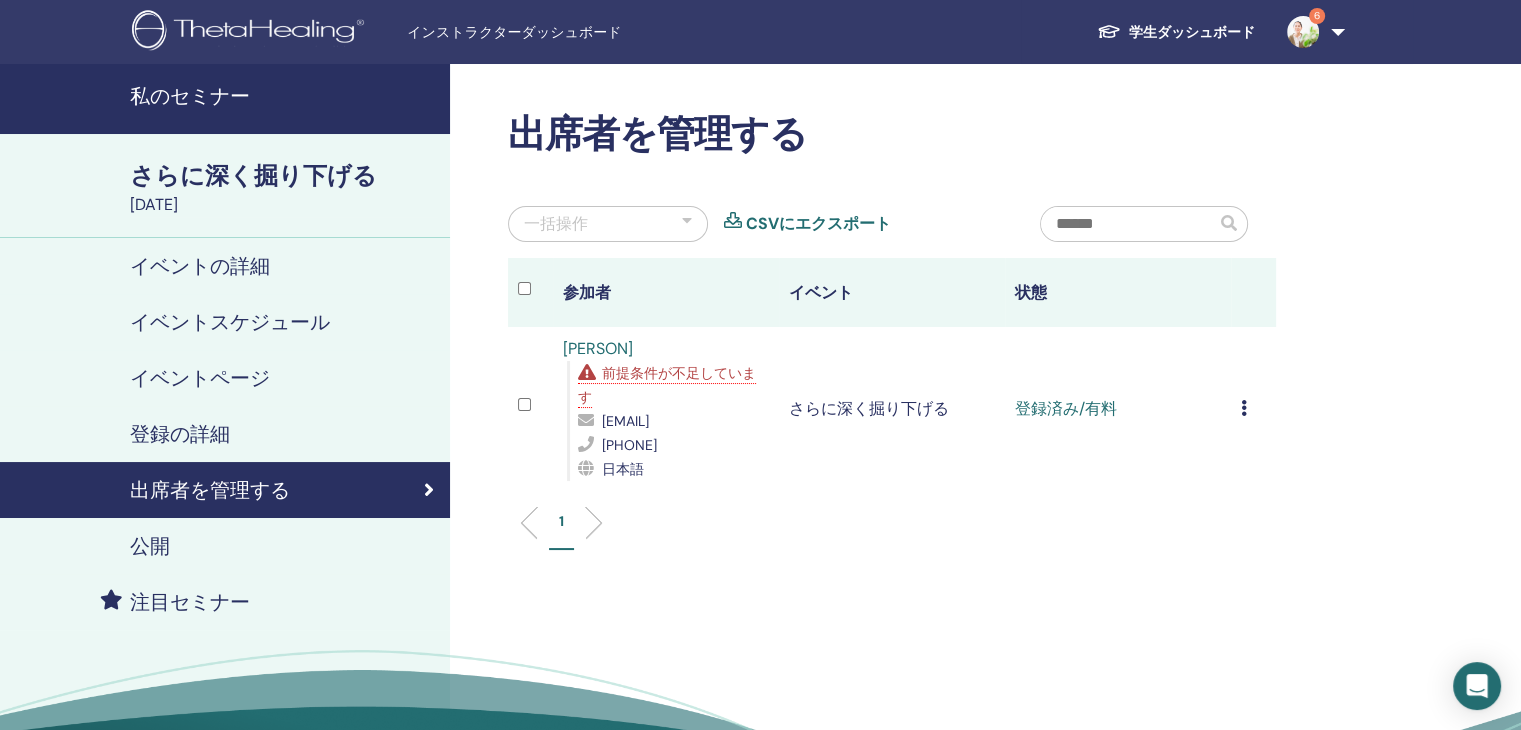 click on "前提条件が不足しています" at bounding box center [667, 385] 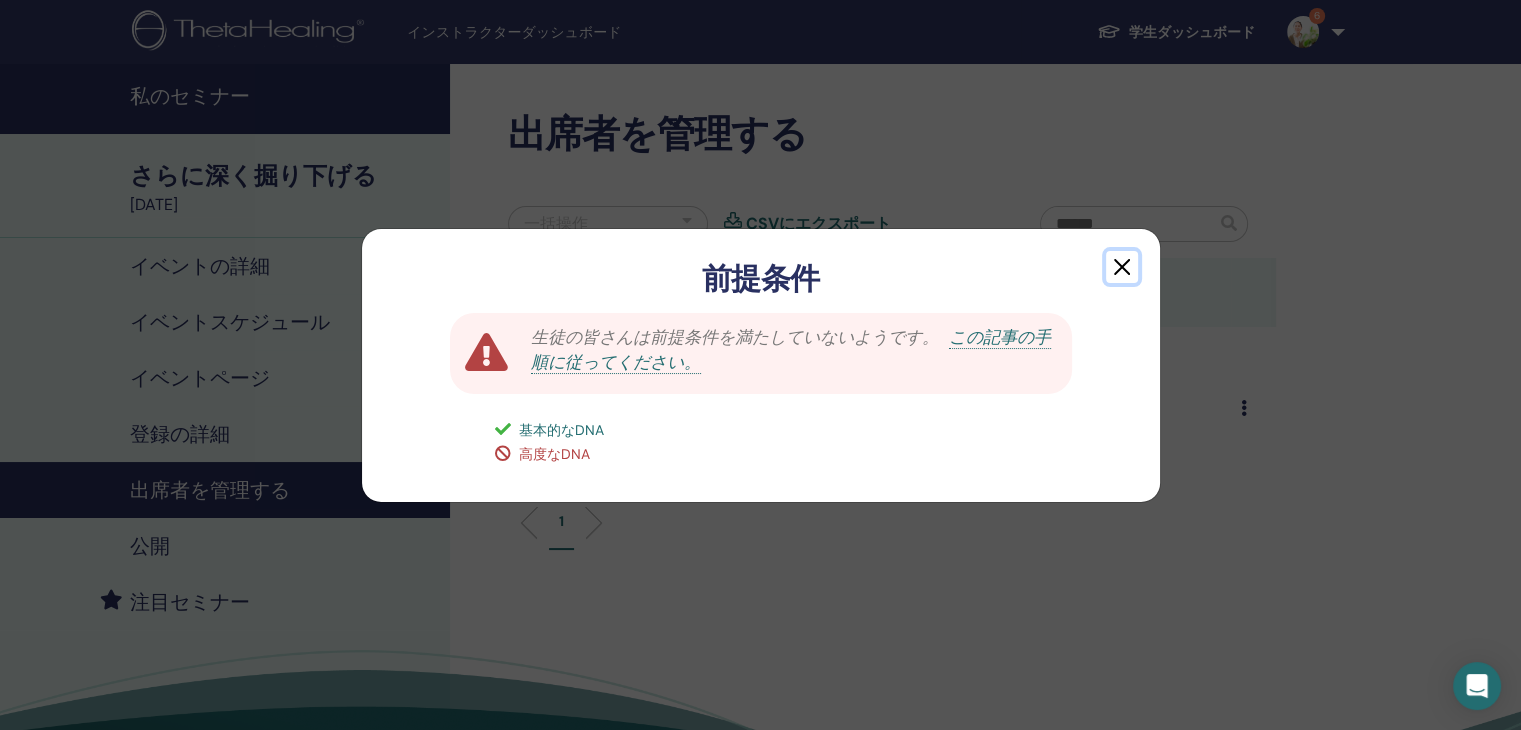 click at bounding box center [1122, 267] 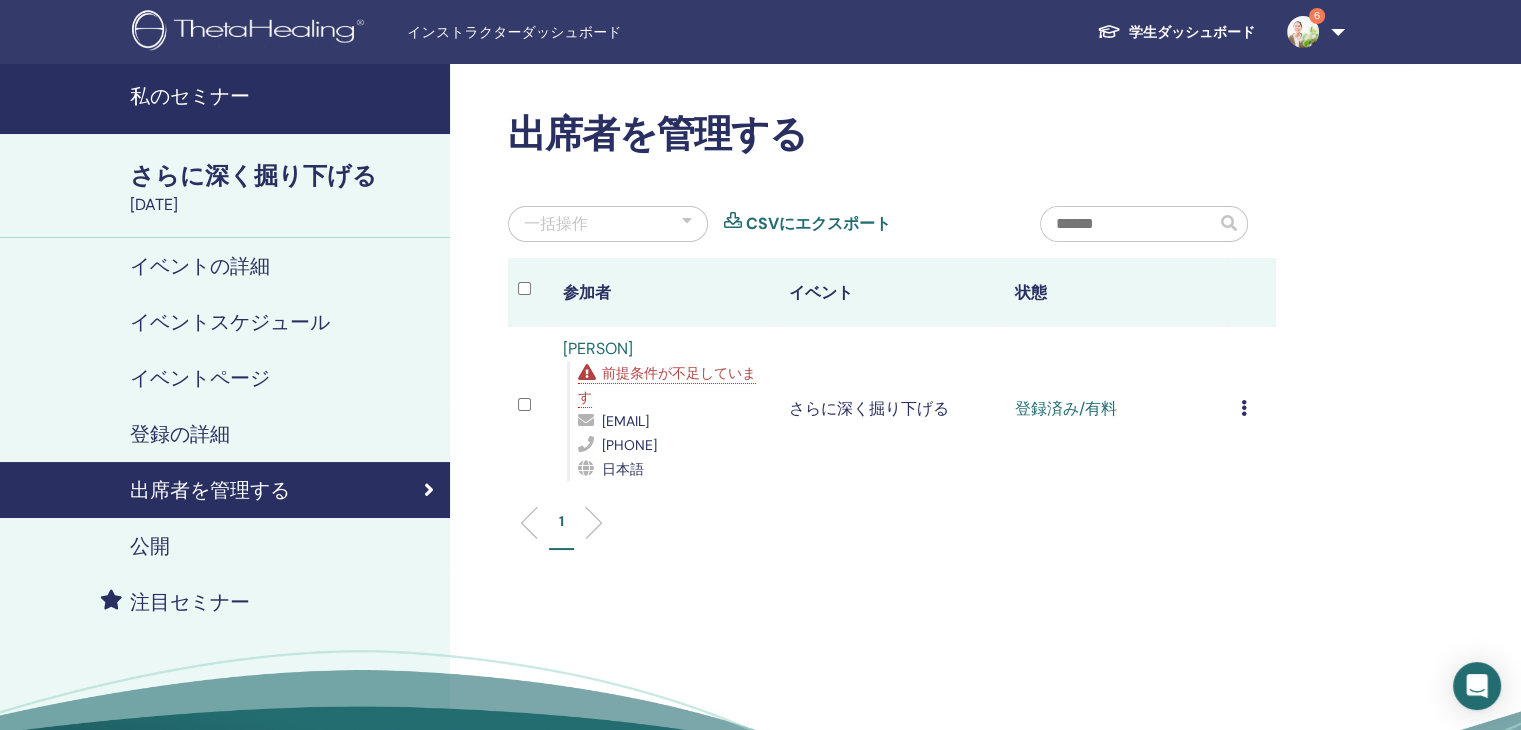 click at bounding box center (1244, 408) 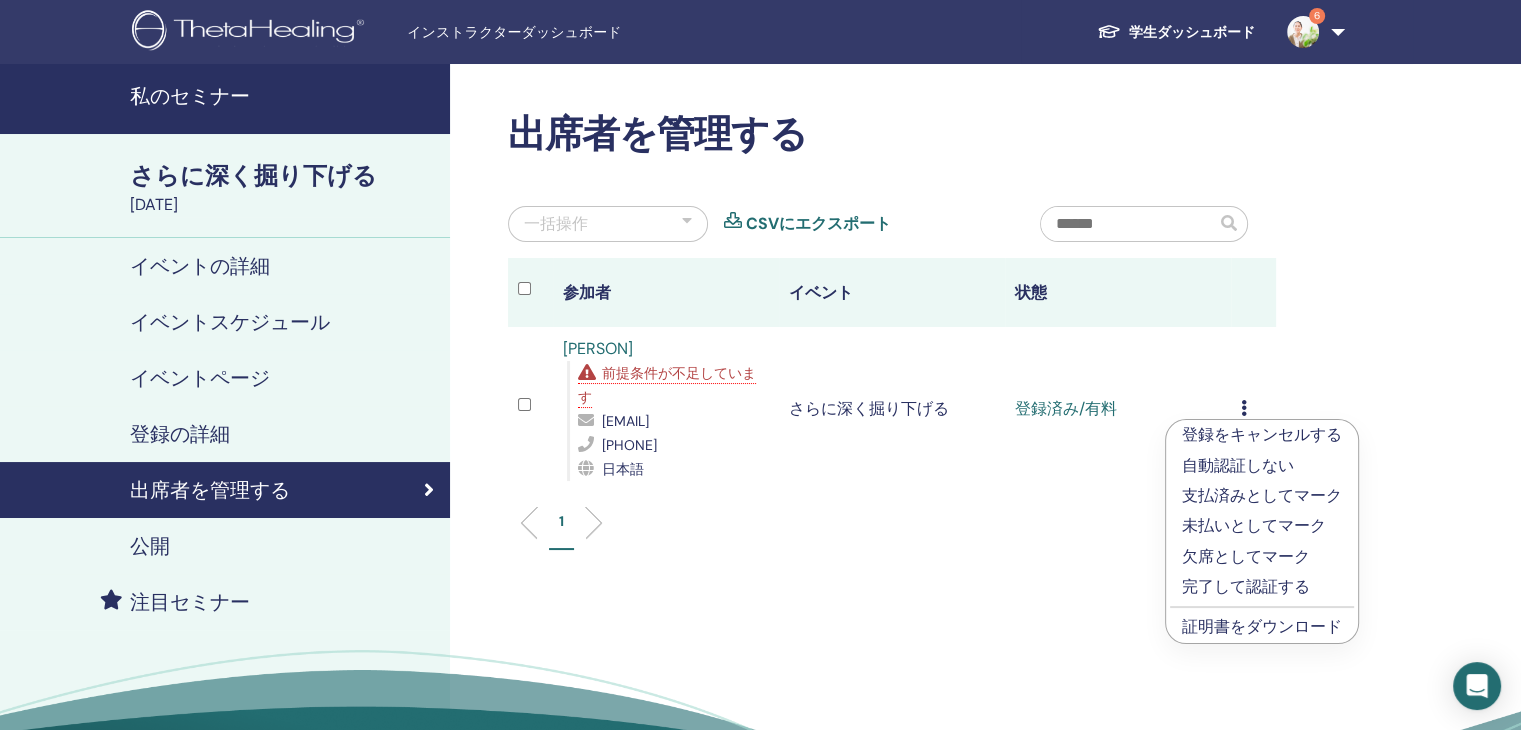 click on "証明書をダウンロード" at bounding box center [1262, 627] 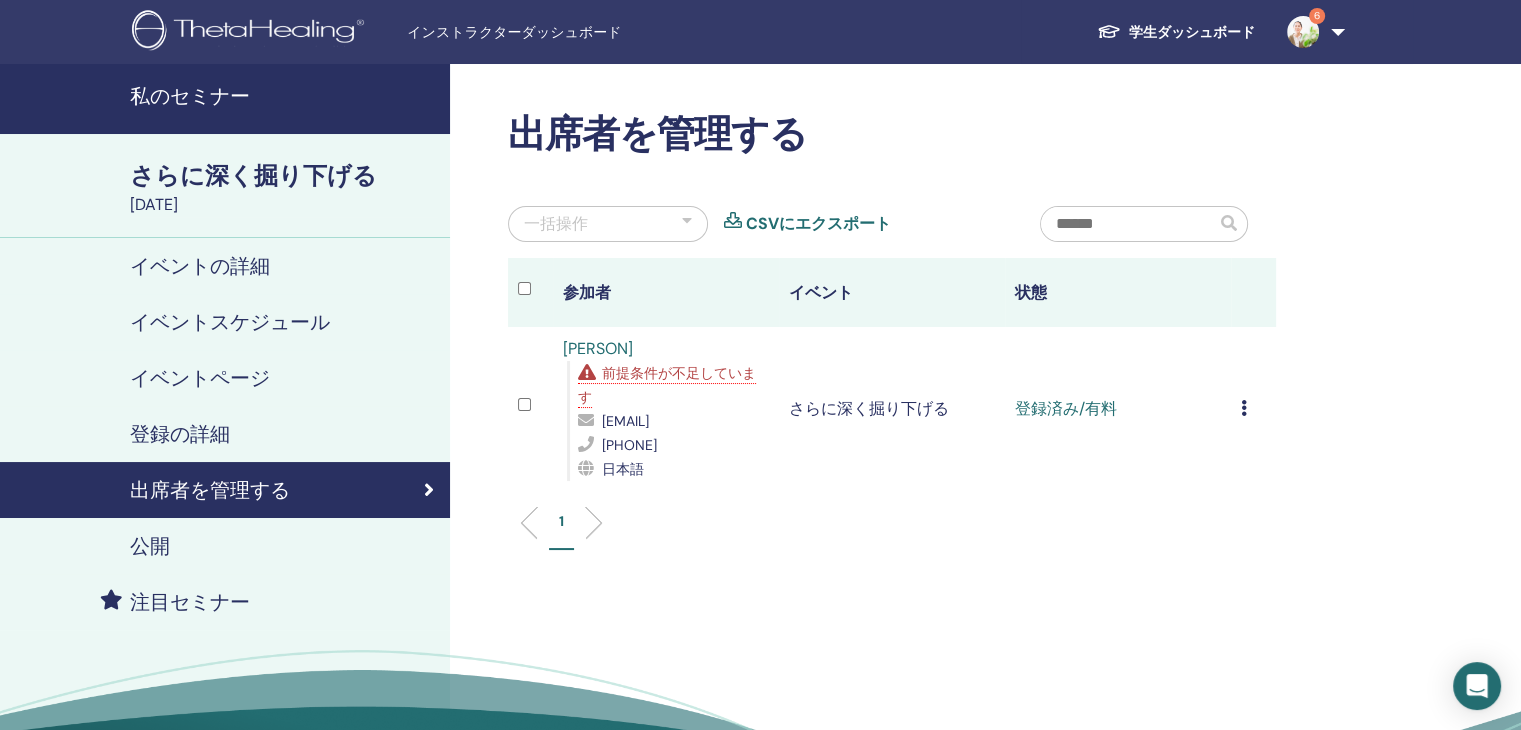 click at bounding box center (1244, 408) 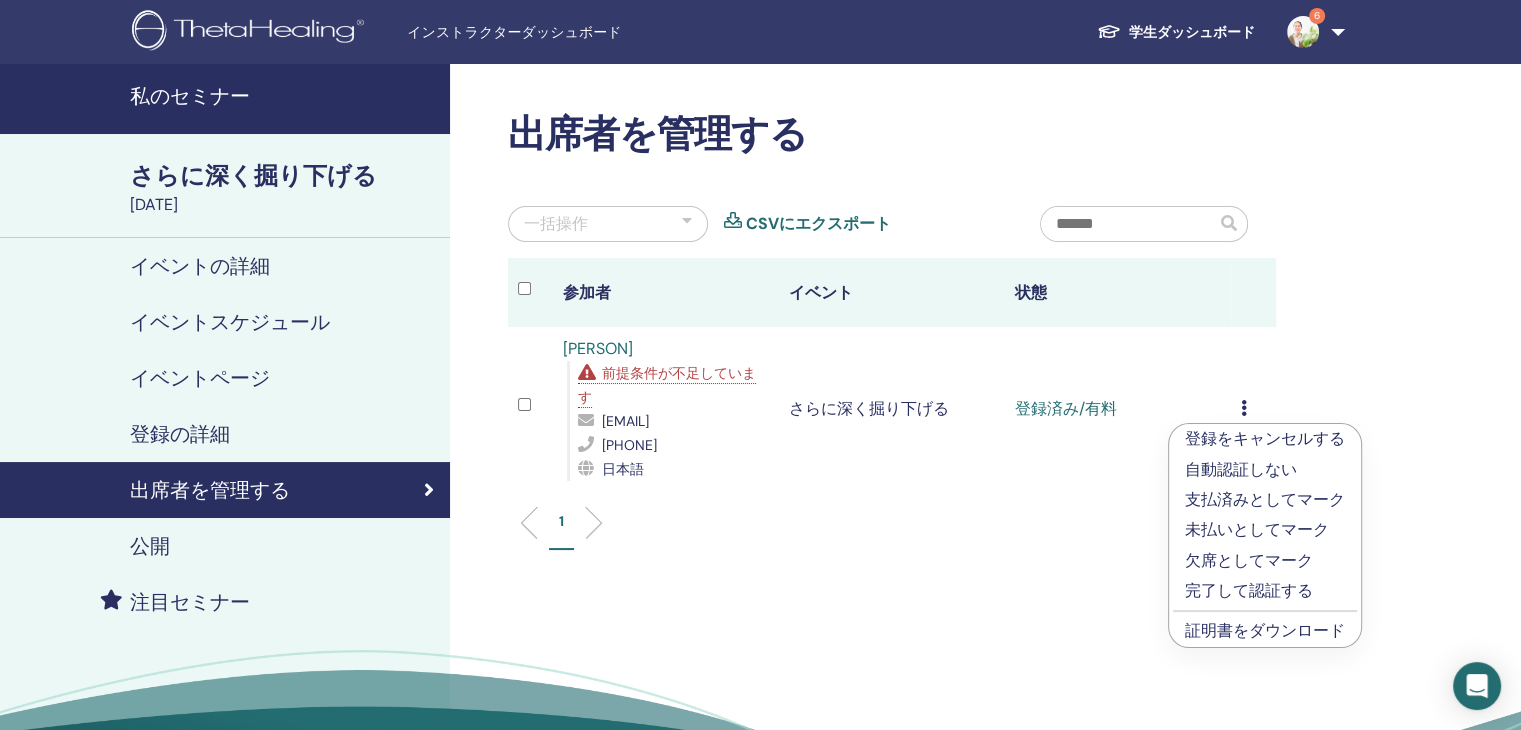 click on "証明書をダウンロード" at bounding box center [1265, 630] 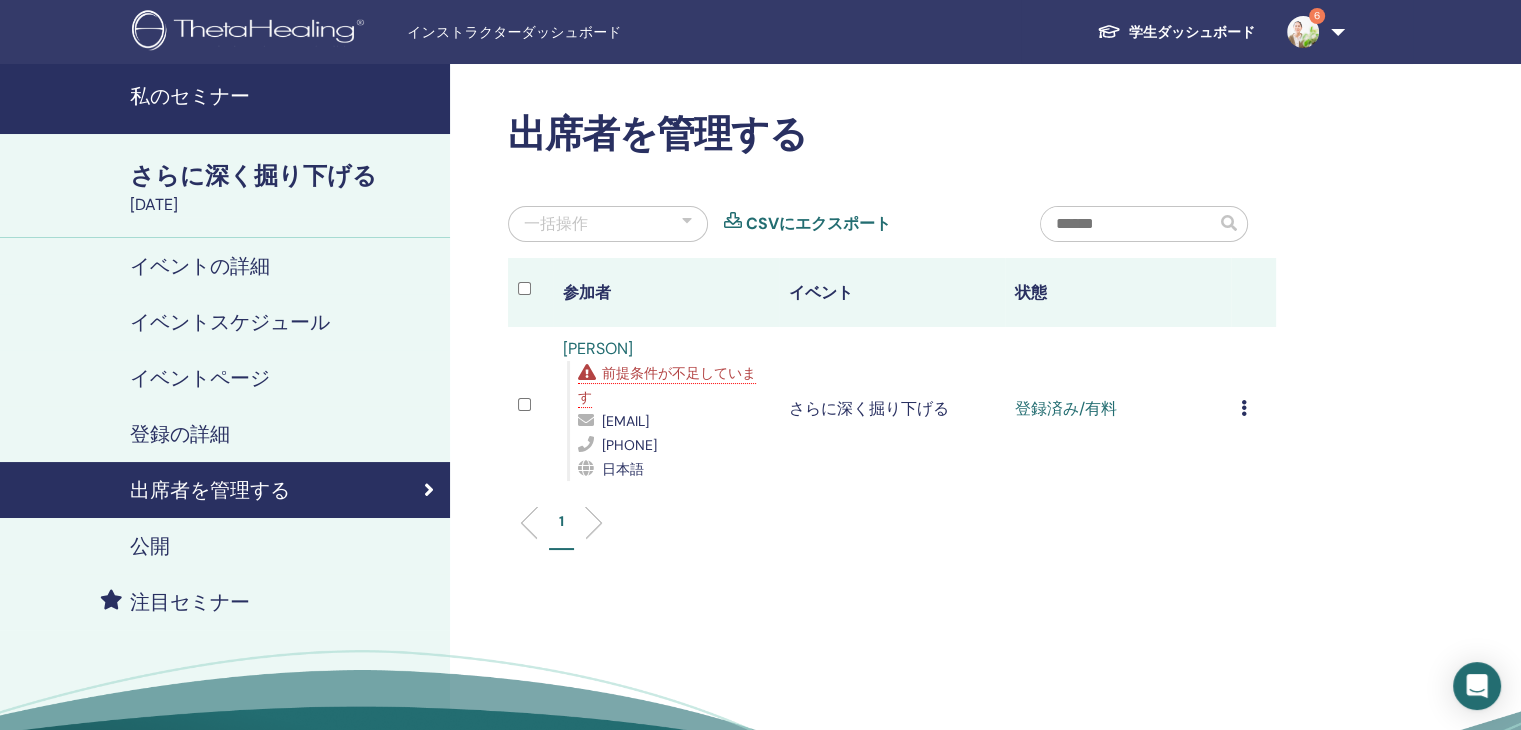 click at bounding box center [1506, 715] 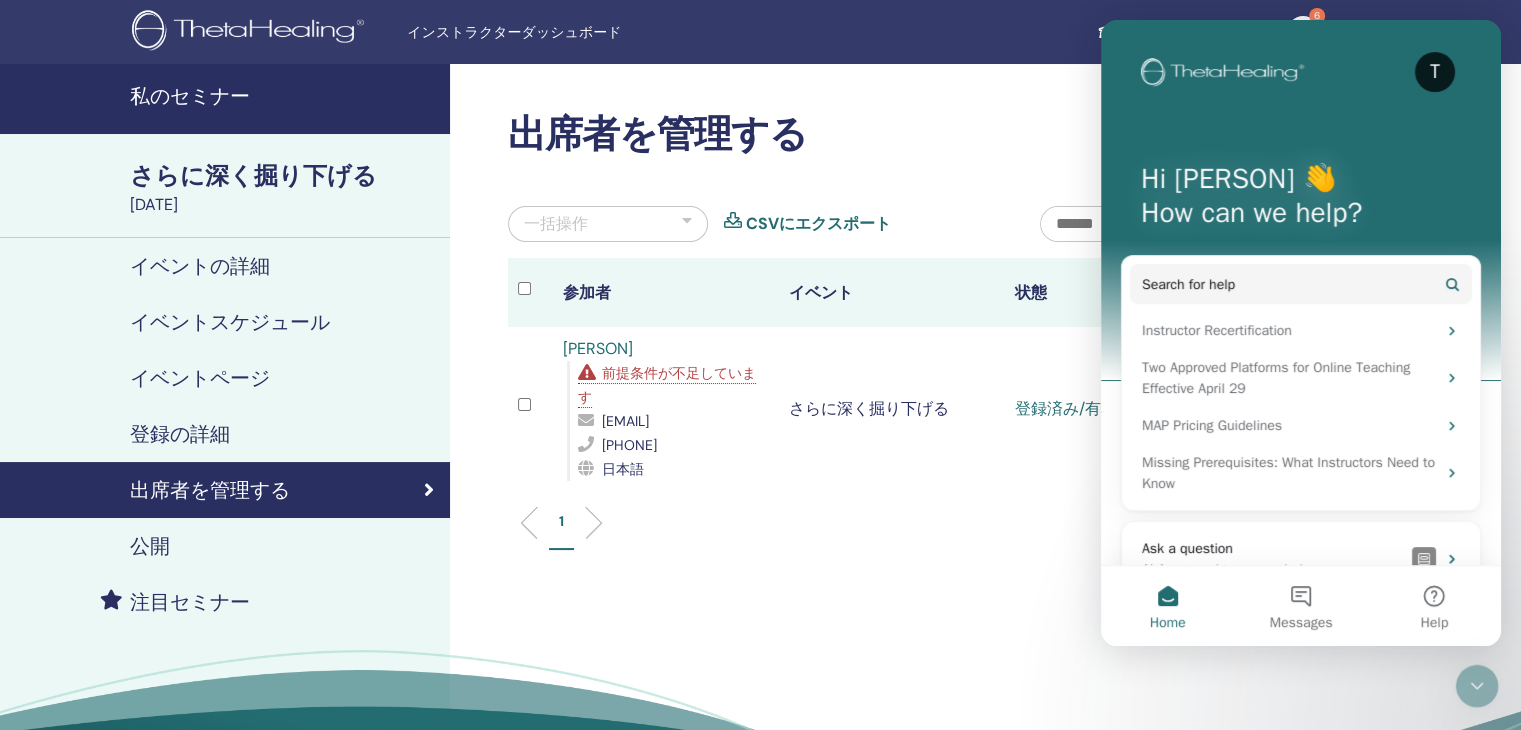 scroll, scrollTop: 0, scrollLeft: 0, axis: both 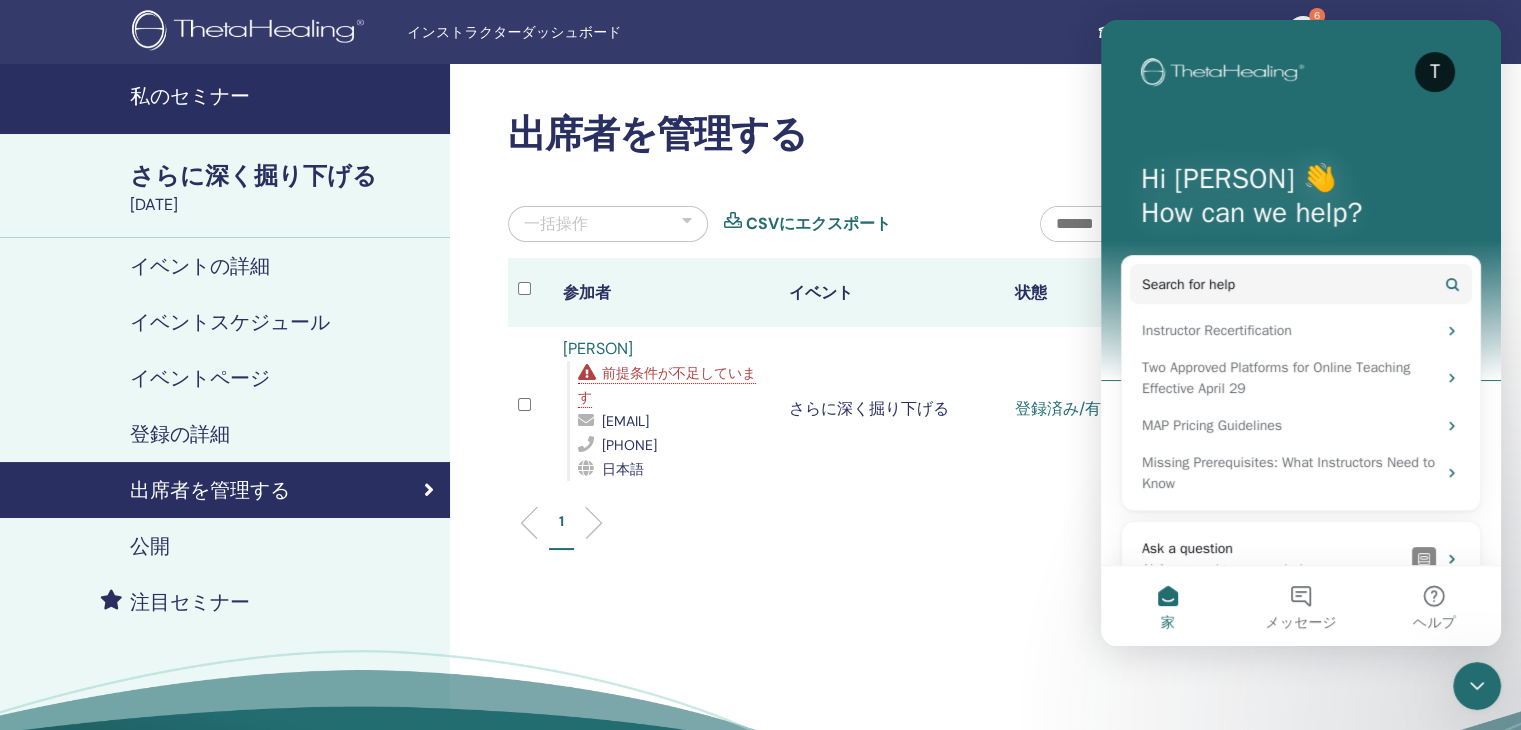 click on "出席者を管理する 一括操作 CSVにエクスポート 参加者 イベント 状態 森川君枝 前提条件が不足しています moko.nene.08160928@icloud.com 08050535210 日本語 さらに深く掘り下げる 登録済み/有料 登録をキャンセルする 自動認証しない 支払済みとしてマーク 未払いとしてマーク 欠席としてマーク 完了して認証する 証明書をダウンロード 1" at bounding box center [957, 457] 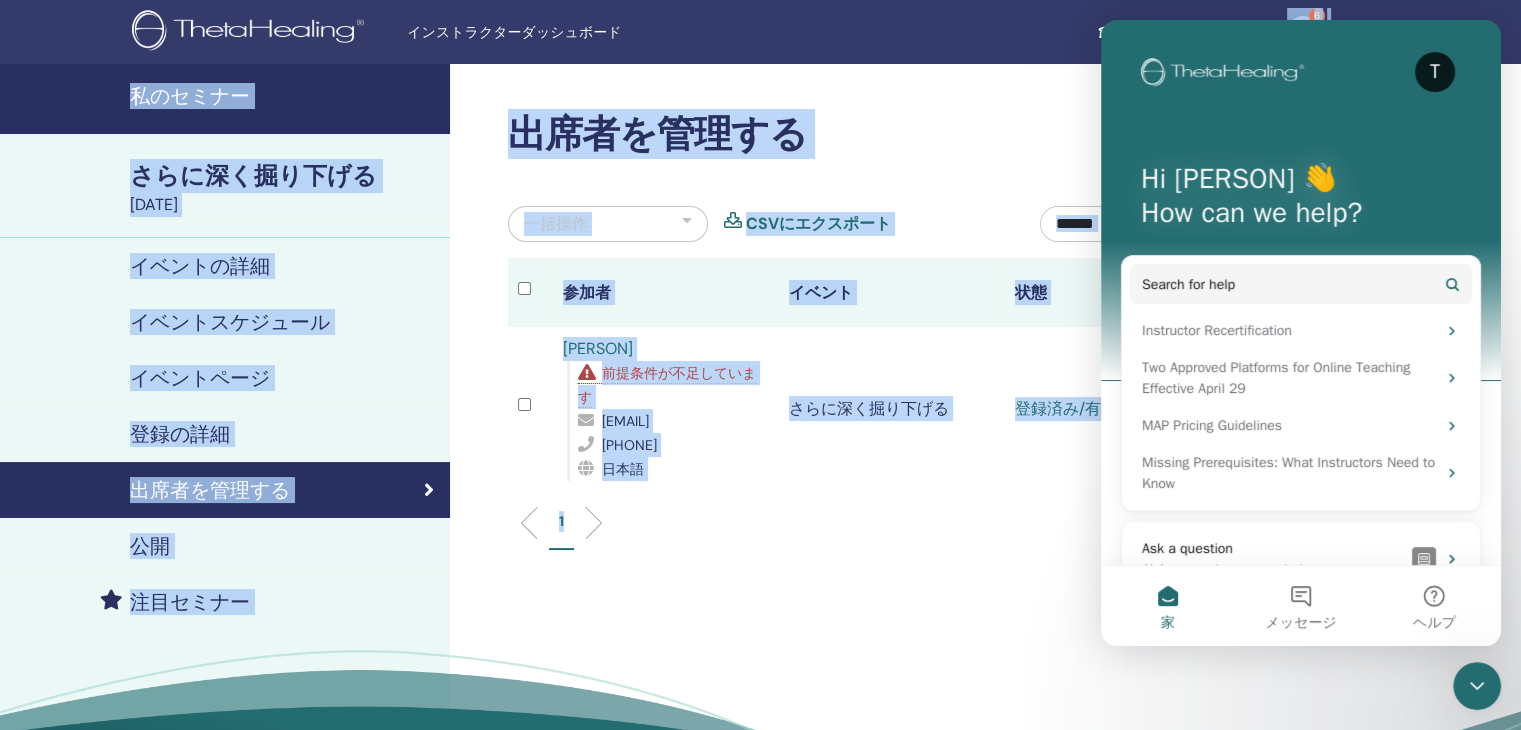 drag, startPoint x: 1064, startPoint y: 589, endPoint x: 625, endPoint y: 59, distance: 688.2013 